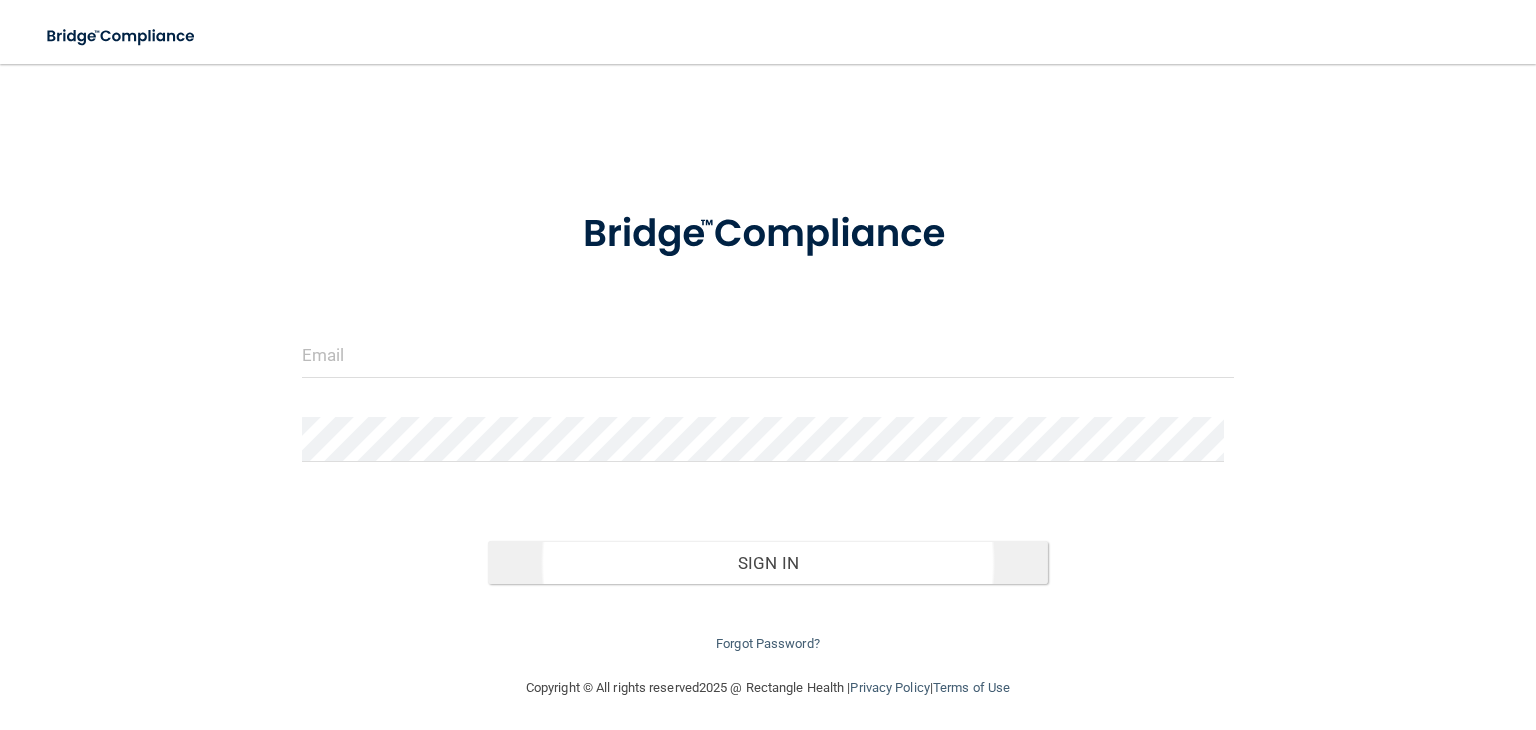 scroll, scrollTop: 0, scrollLeft: 0, axis: both 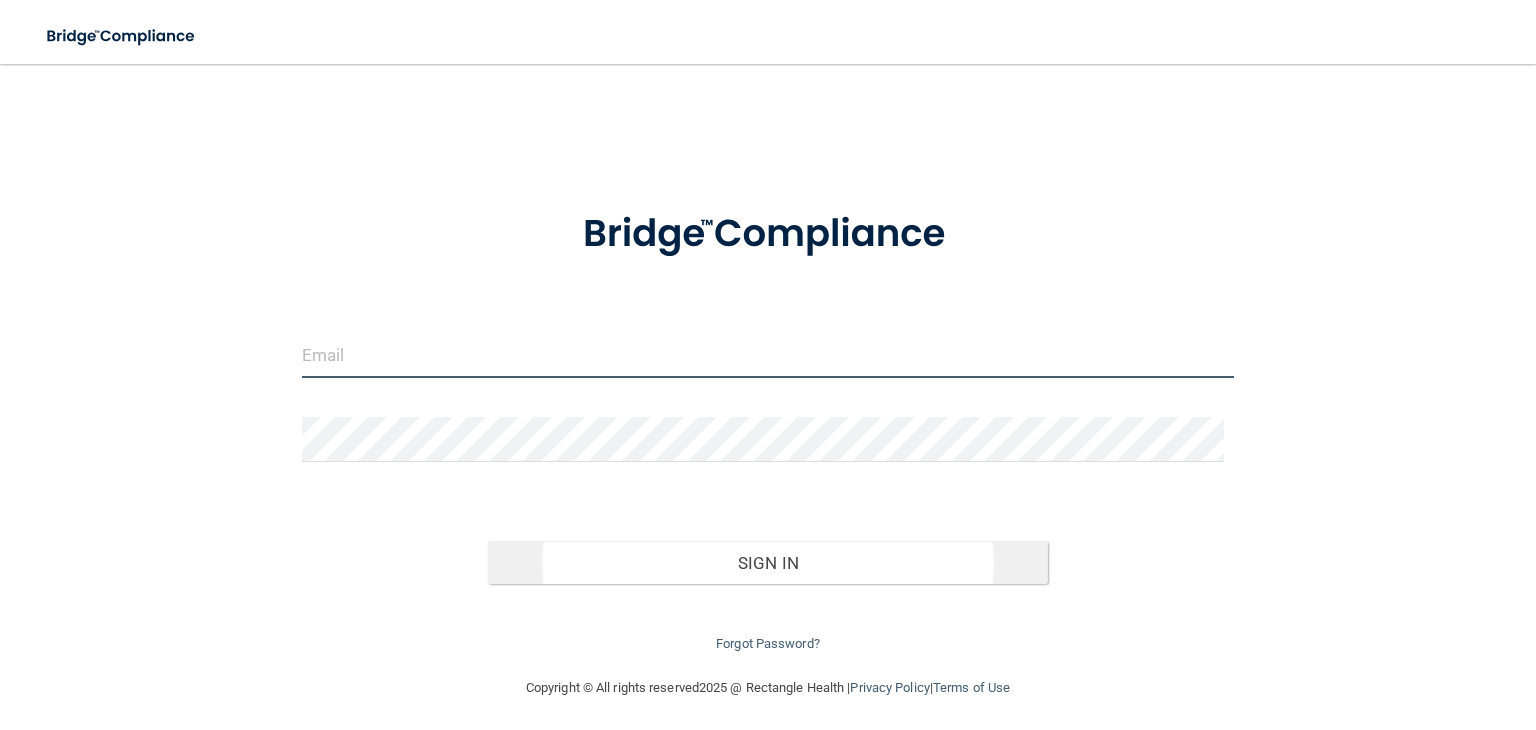 type on "[EMAIL]" 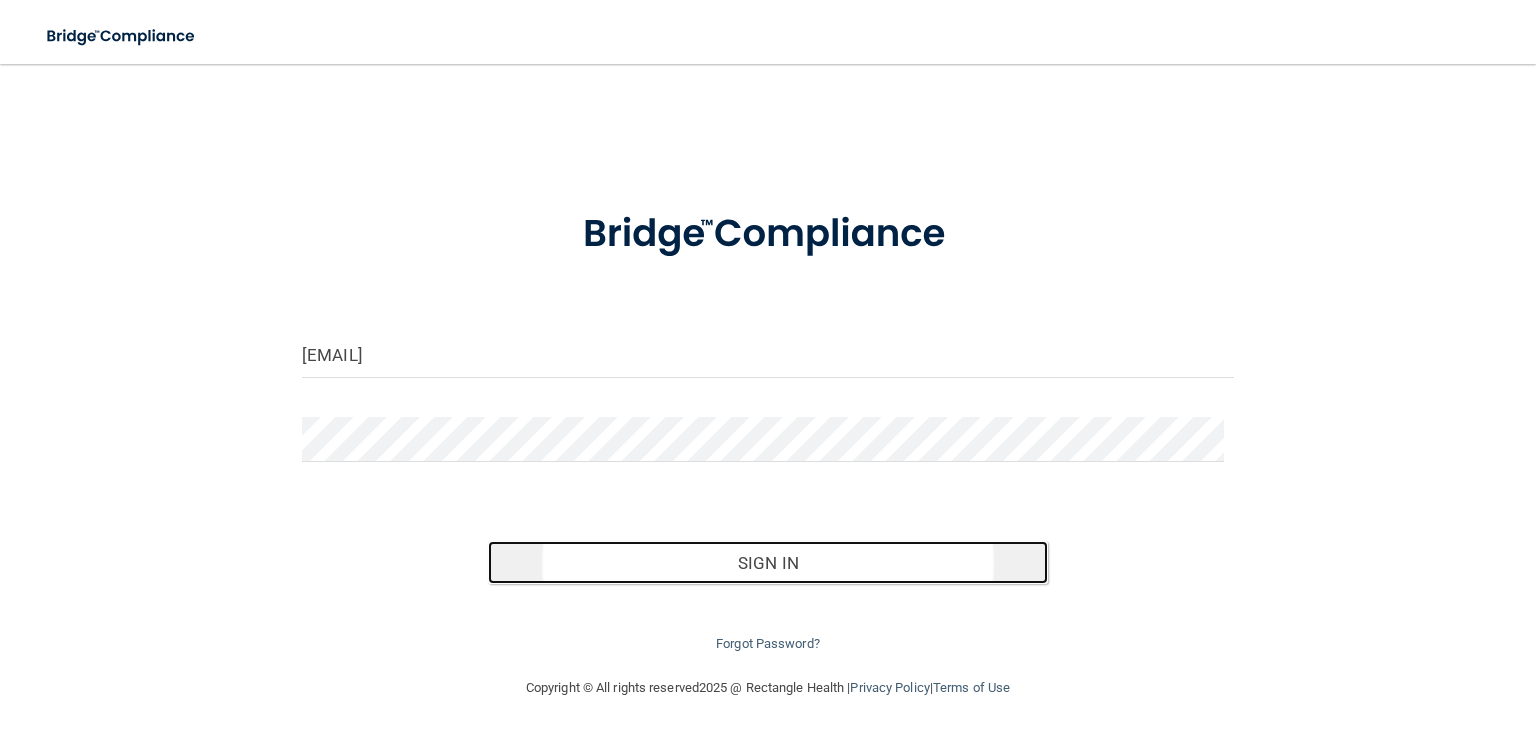 click on "Sign In" at bounding box center [767, 563] 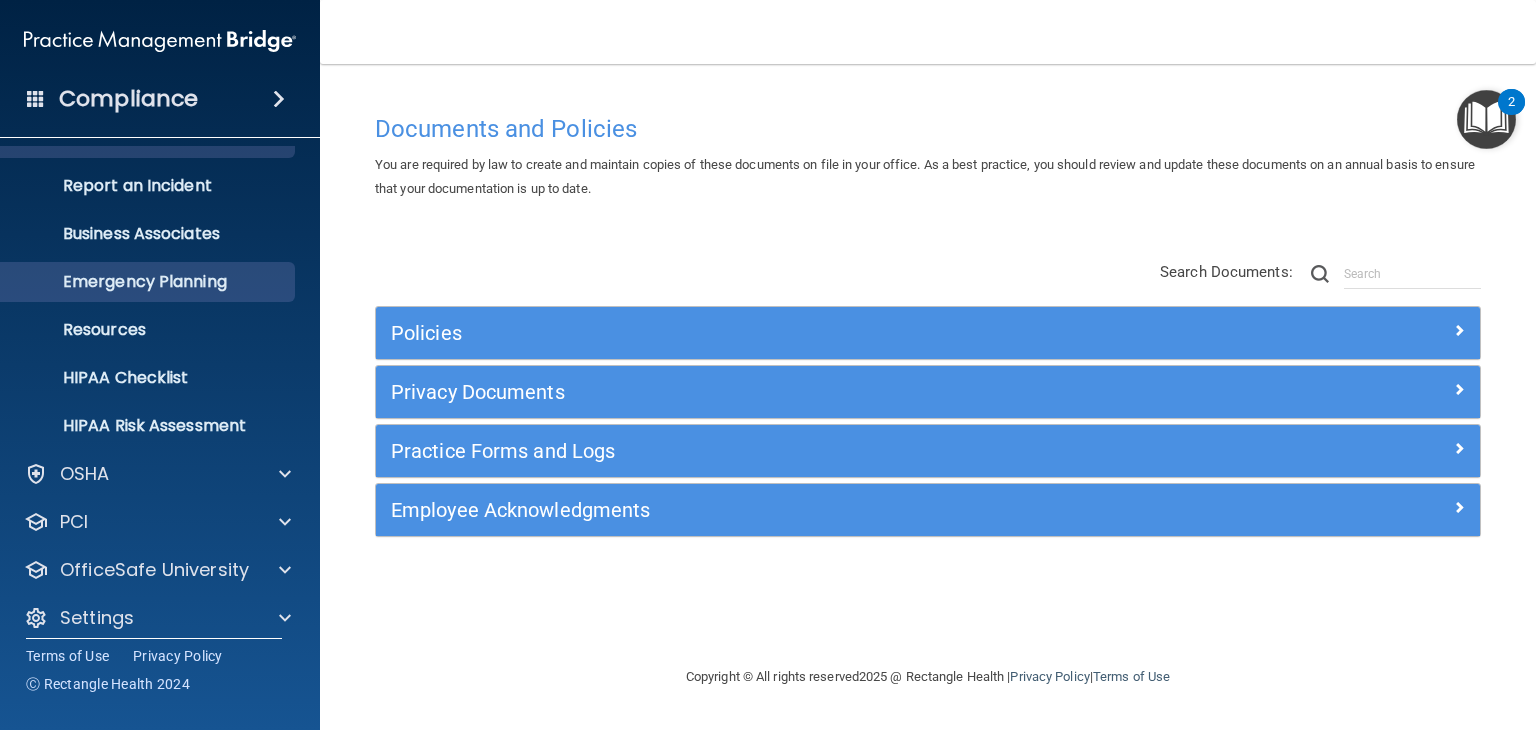 scroll, scrollTop: 100, scrollLeft: 0, axis: vertical 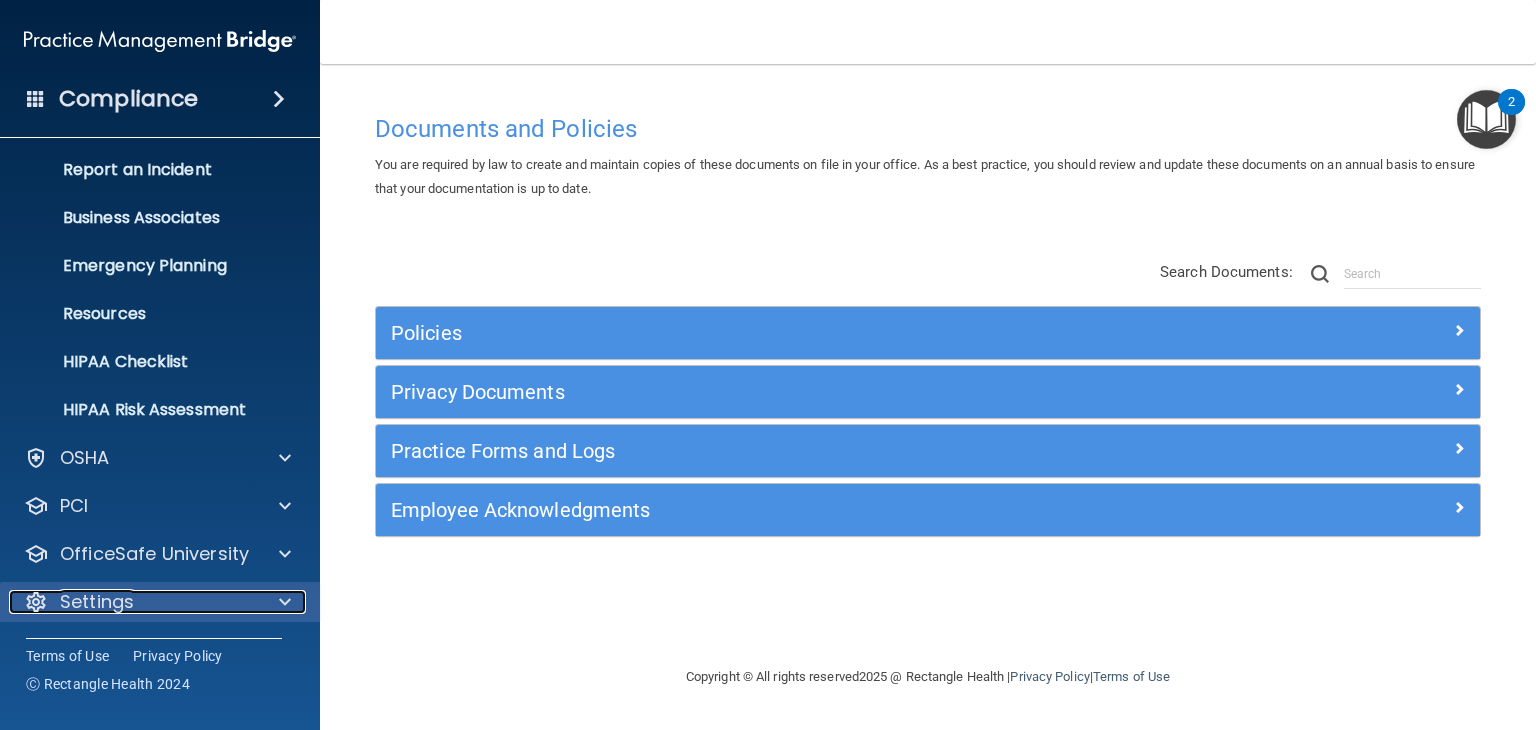 click on "Settings" at bounding box center [133, 602] 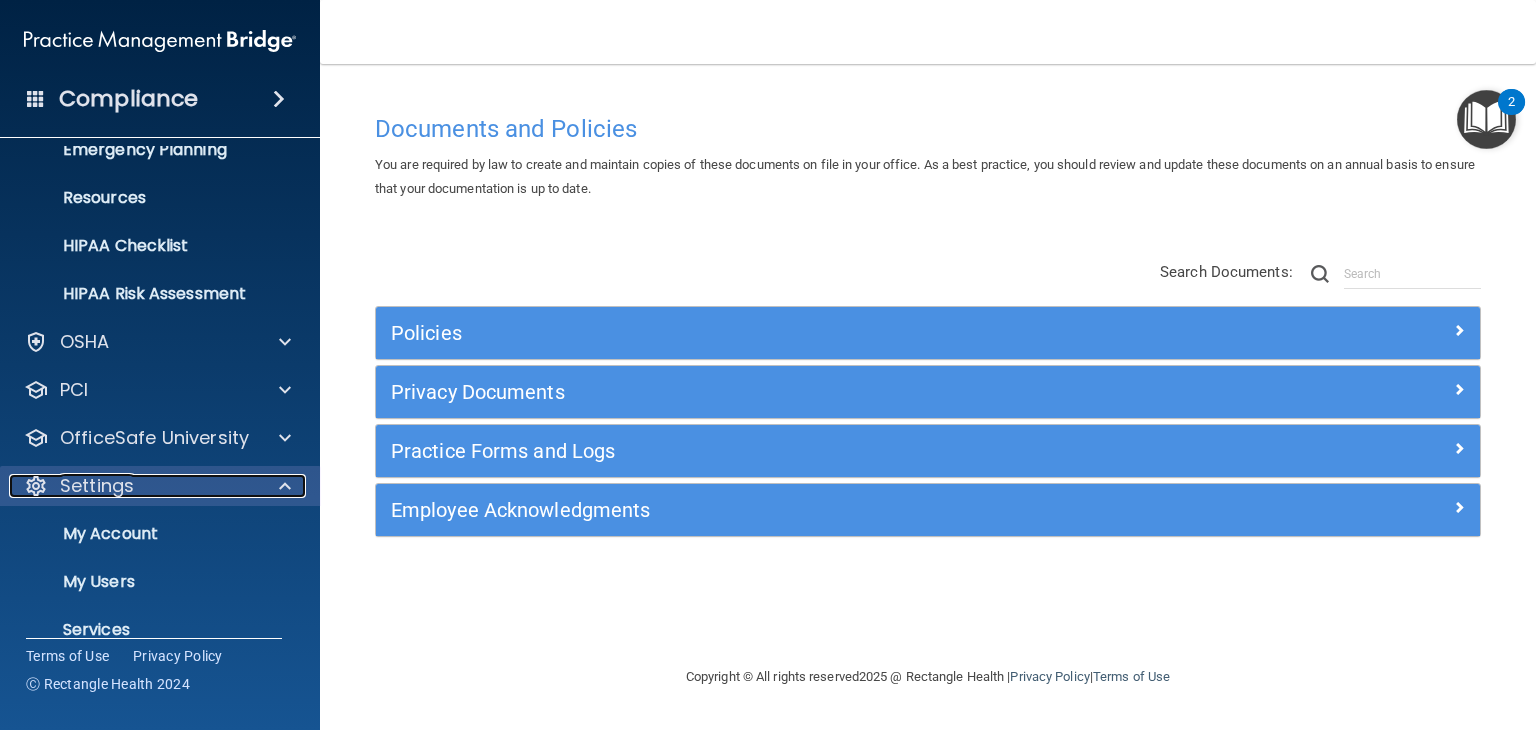 scroll, scrollTop: 292, scrollLeft: 0, axis: vertical 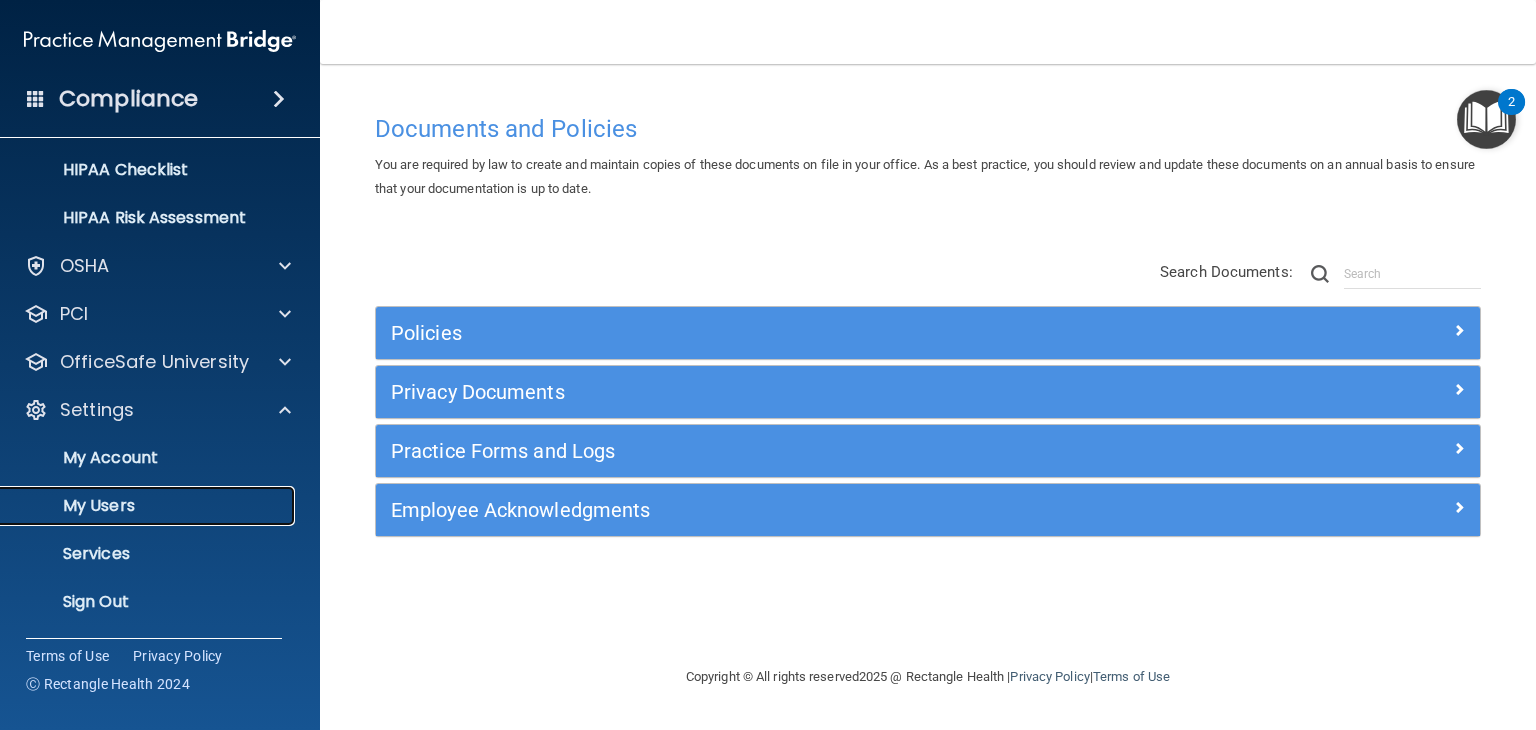 click on "My Users" at bounding box center [149, 506] 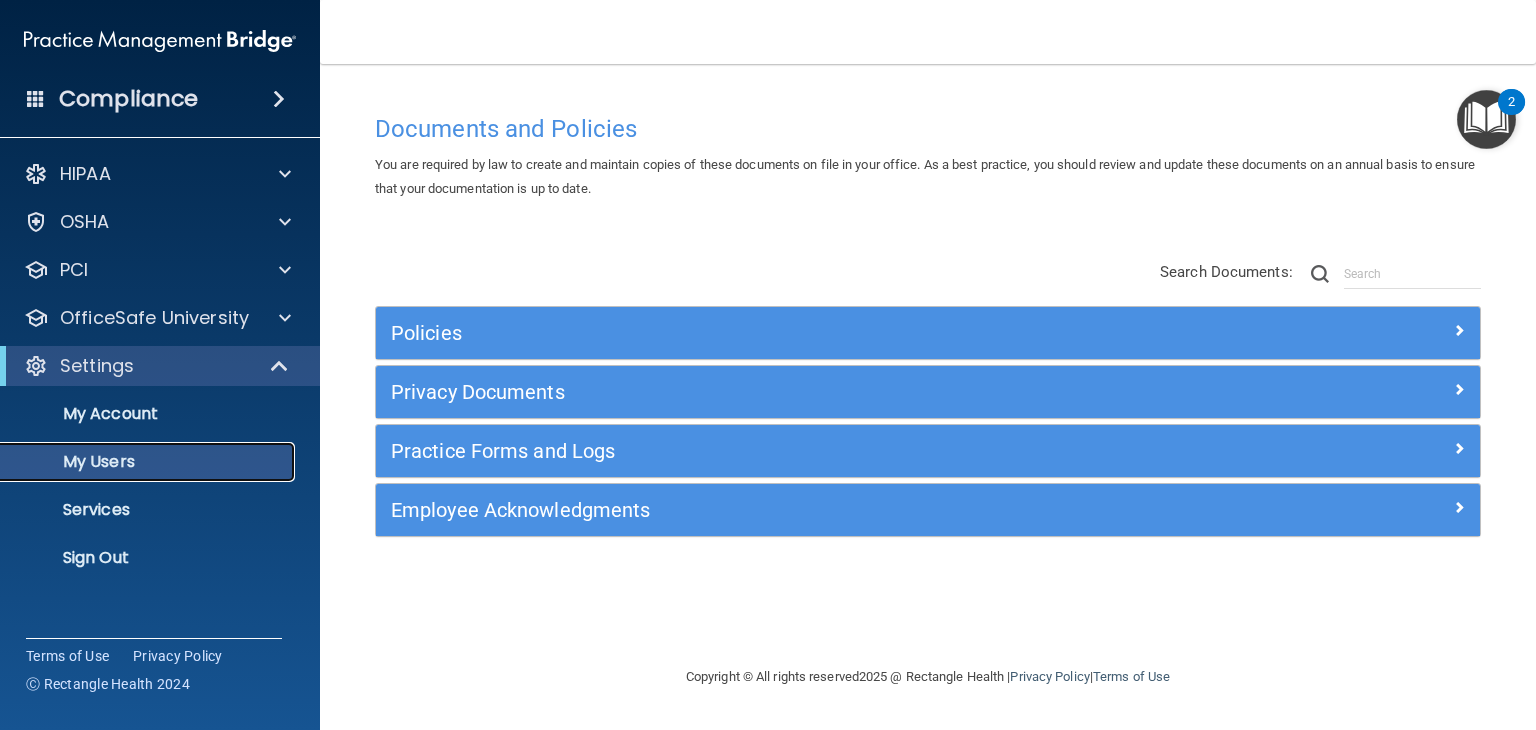 scroll, scrollTop: 0, scrollLeft: 0, axis: both 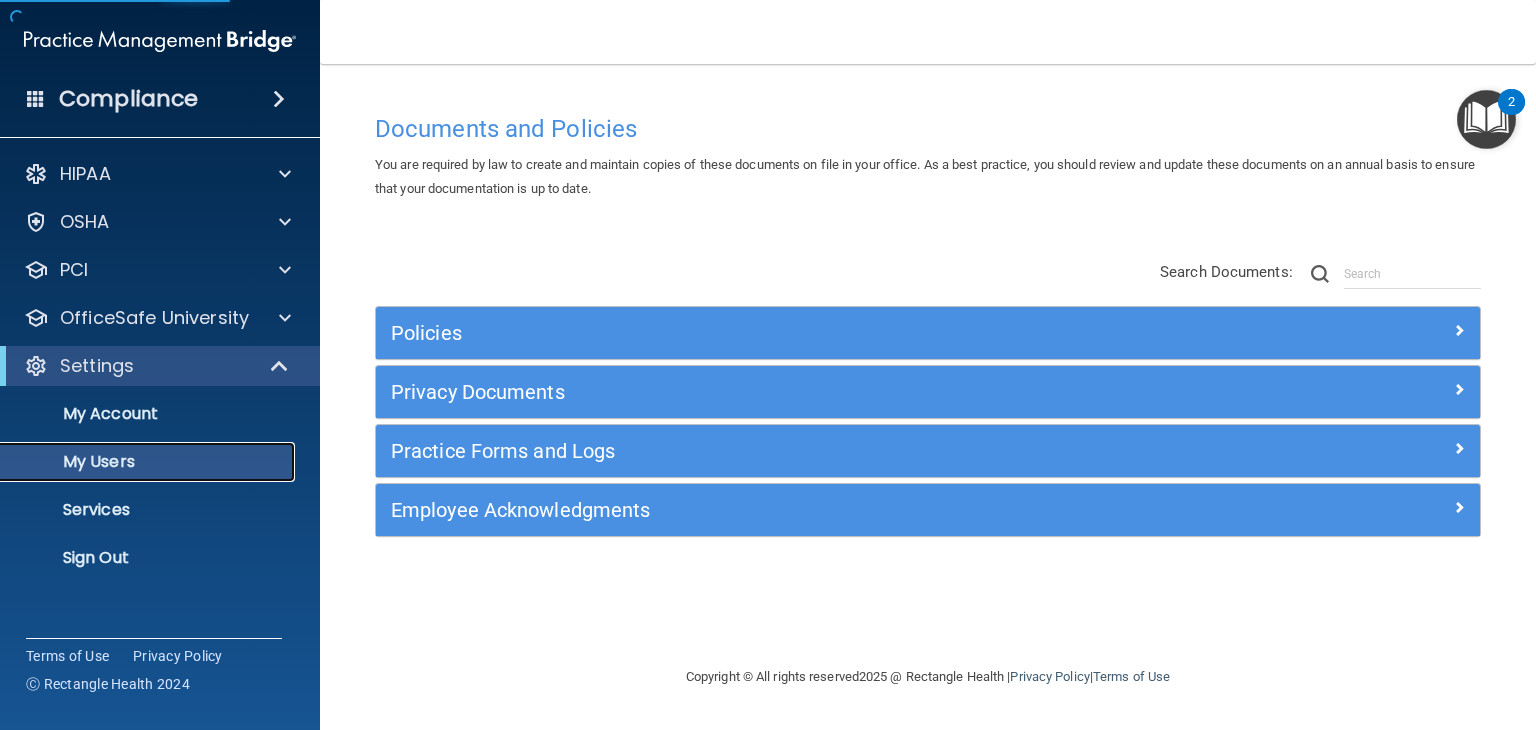 select on "20" 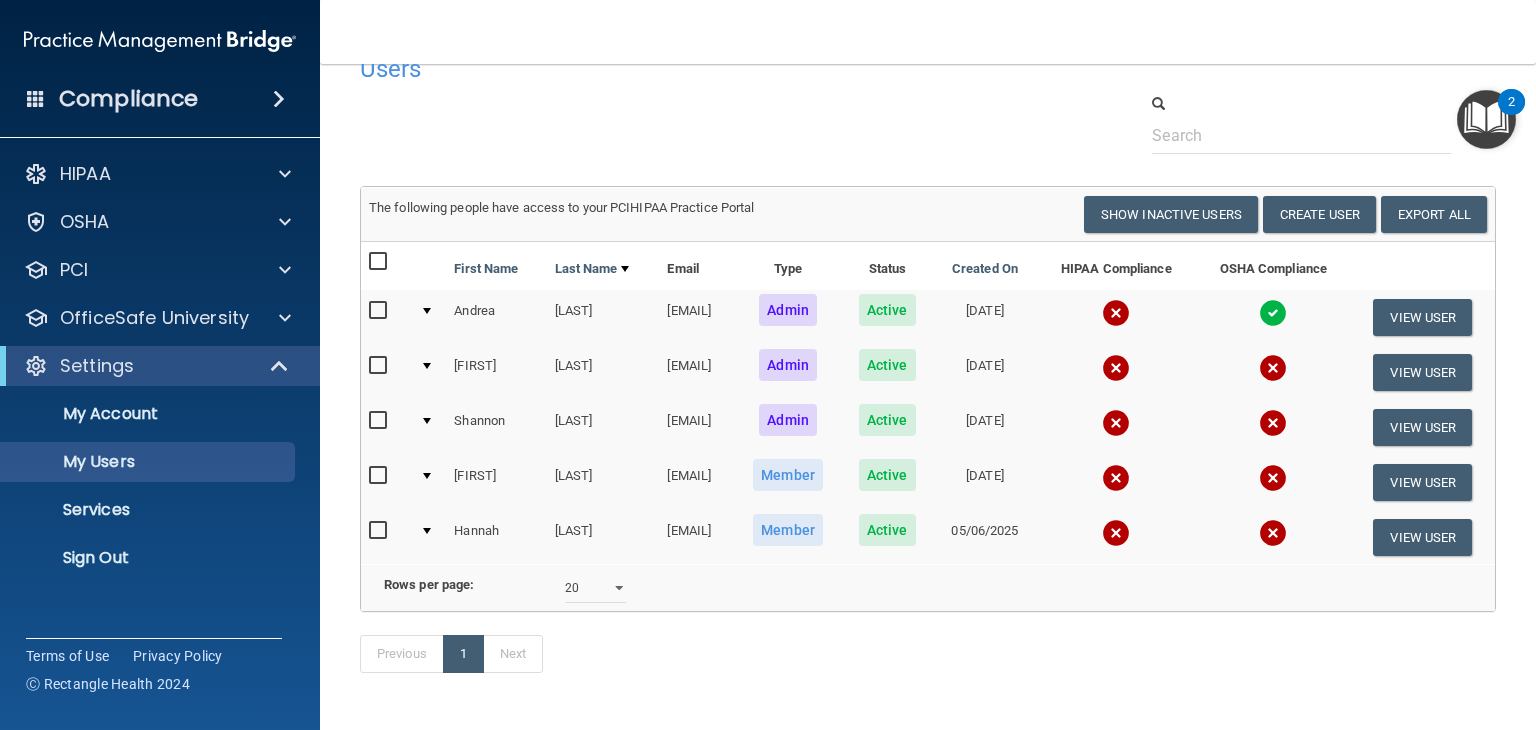 scroll, scrollTop: 40, scrollLeft: 0, axis: vertical 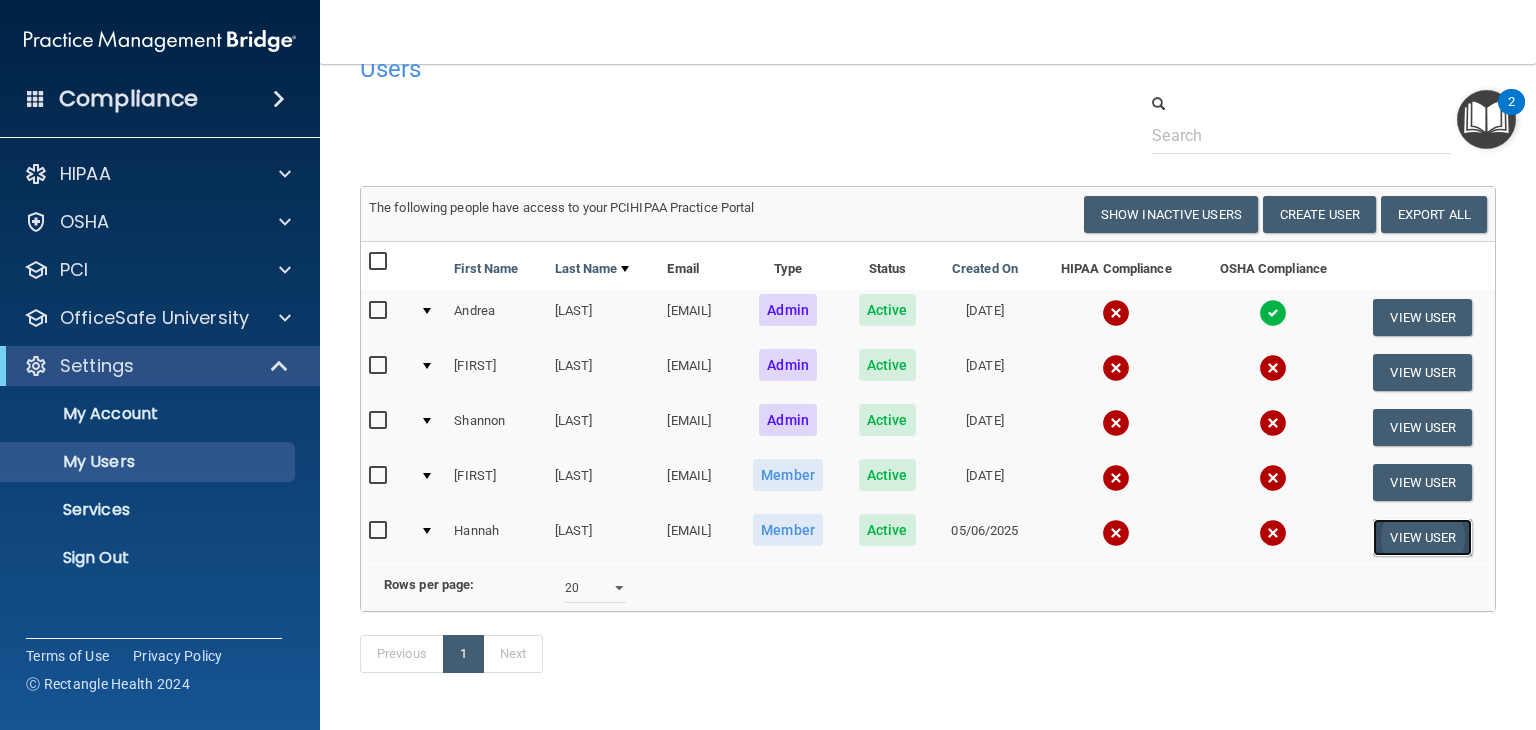 click on "View User" at bounding box center [1422, 537] 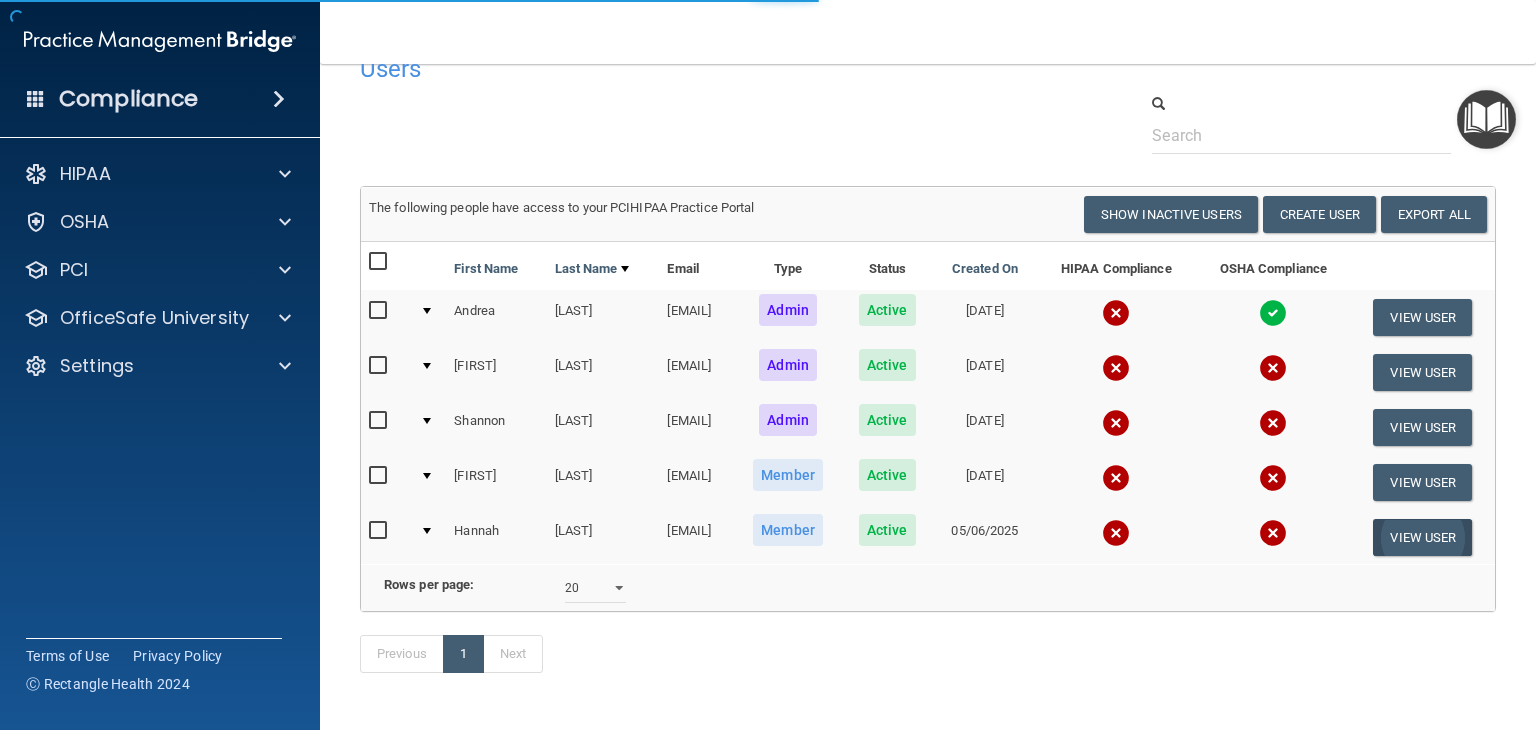scroll, scrollTop: 0, scrollLeft: 0, axis: both 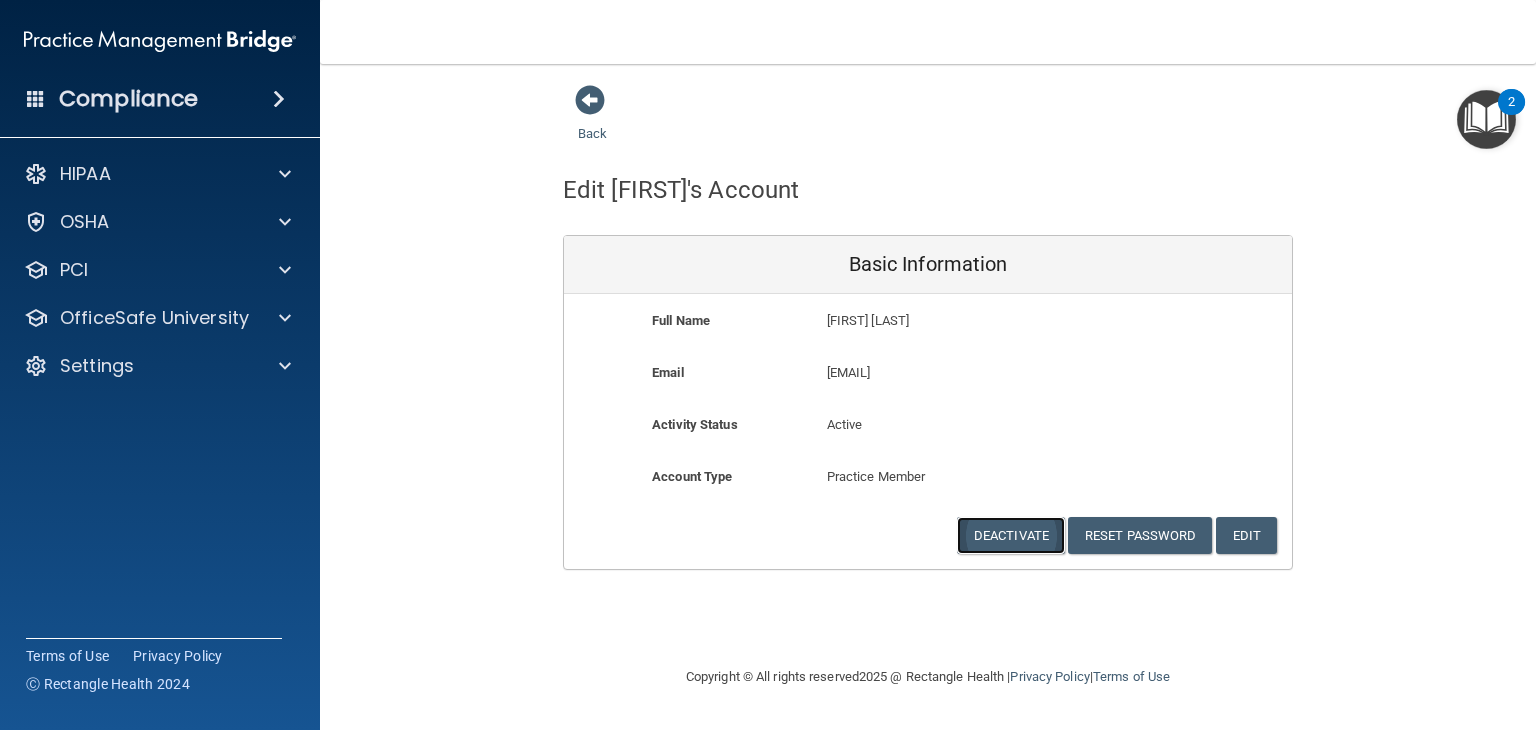 click on "Deactivate" at bounding box center (1011, 535) 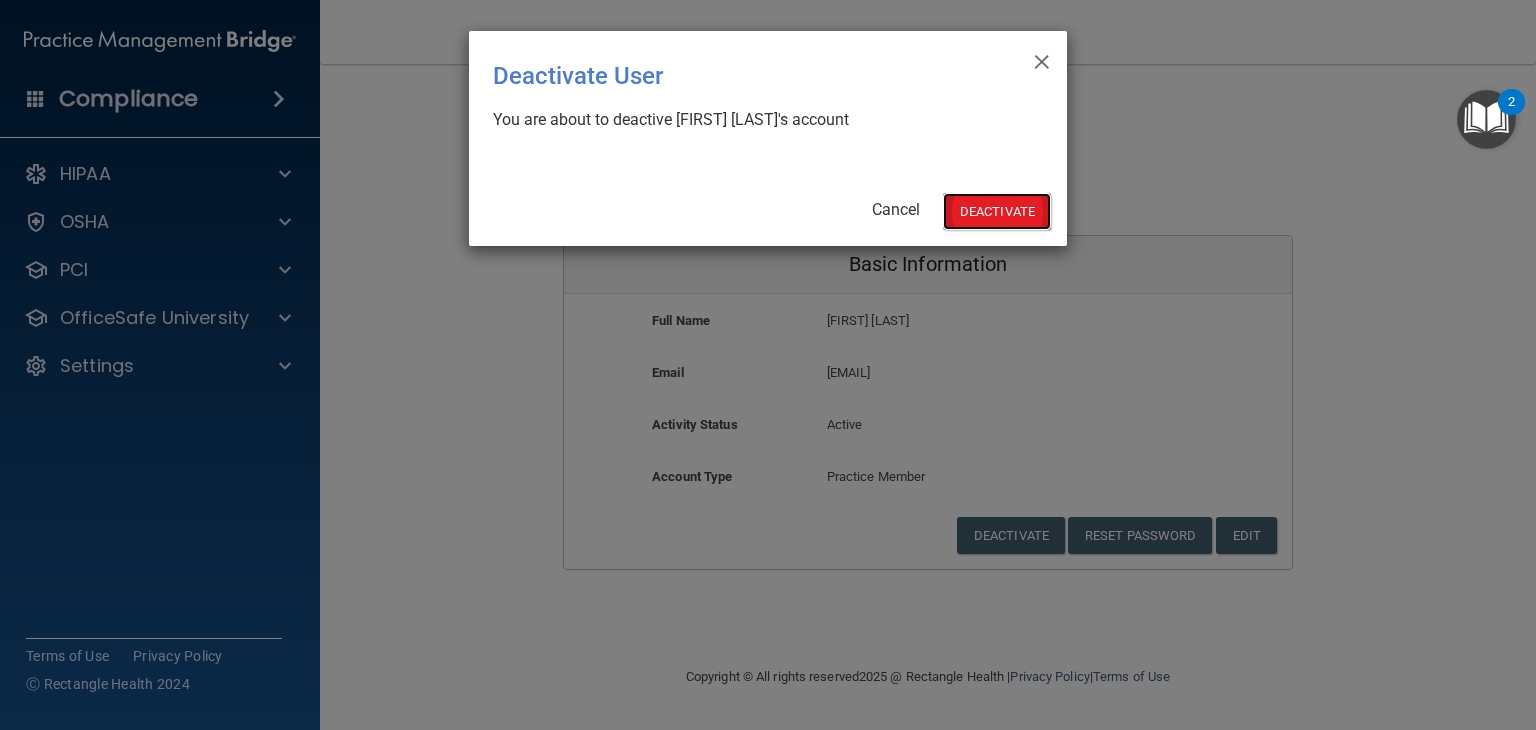 click on "Deactivate" at bounding box center (997, 211) 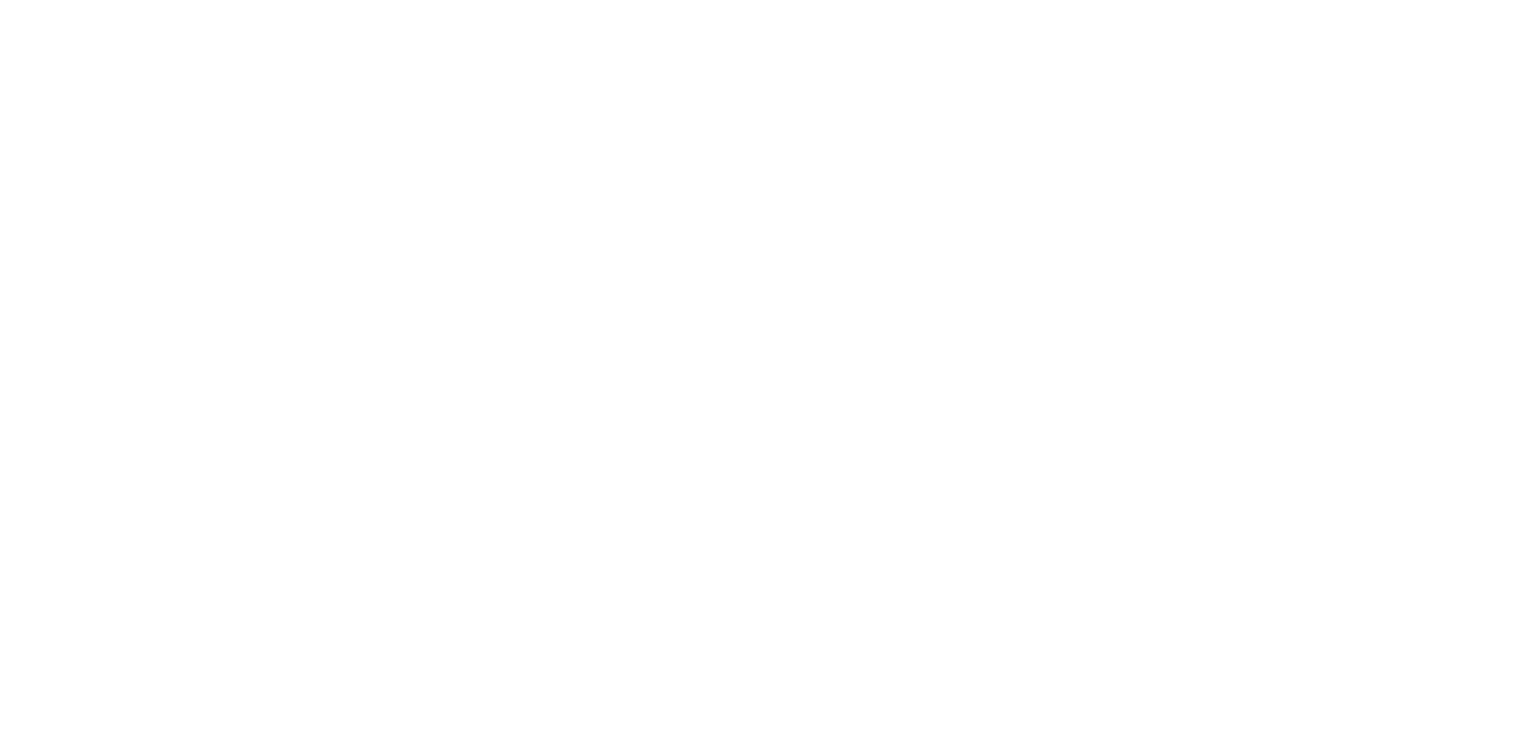 scroll, scrollTop: 0, scrollLeft: 0, axis: both 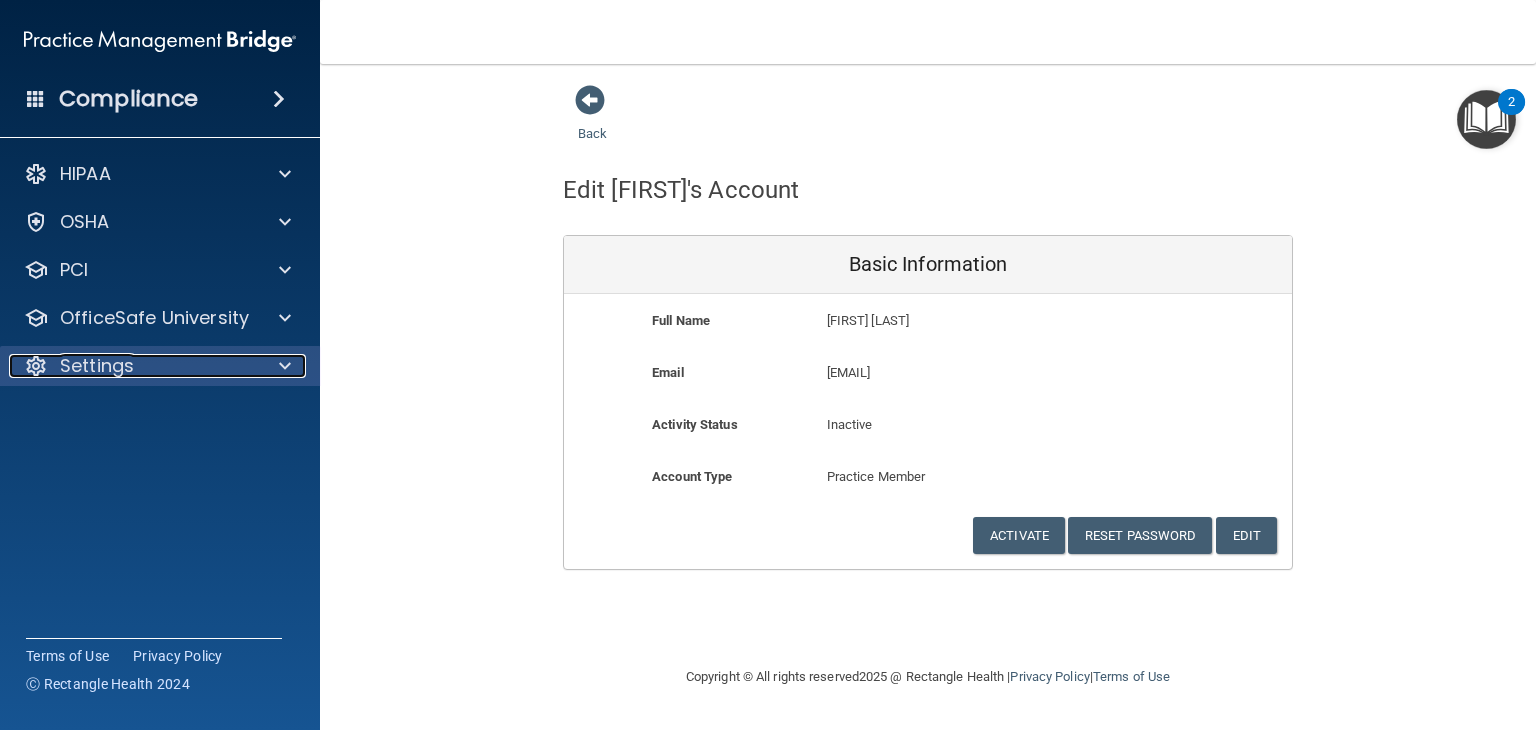 click on "Settings" at bounding box center [133, 366] 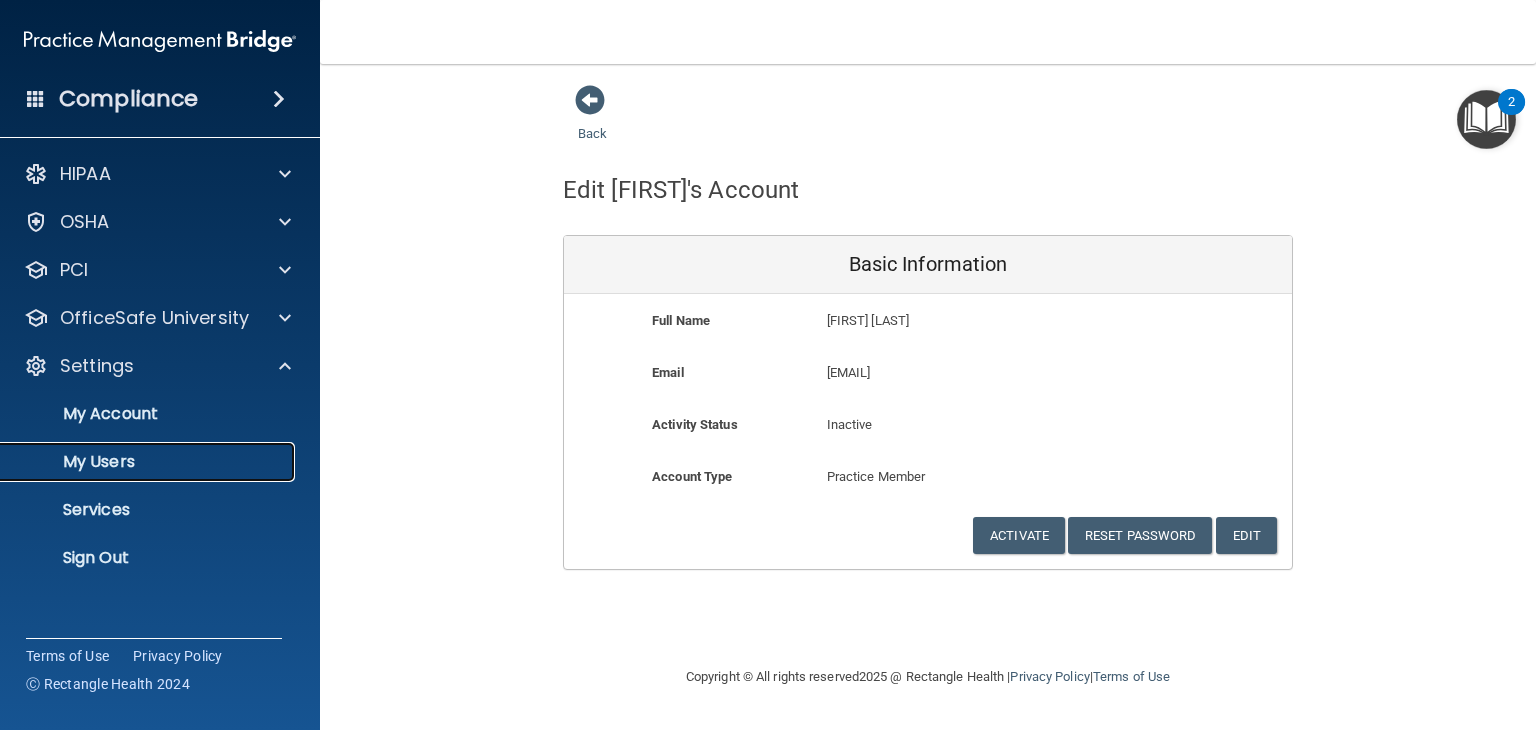 click on "My Users" at bounding box center [149, 462] 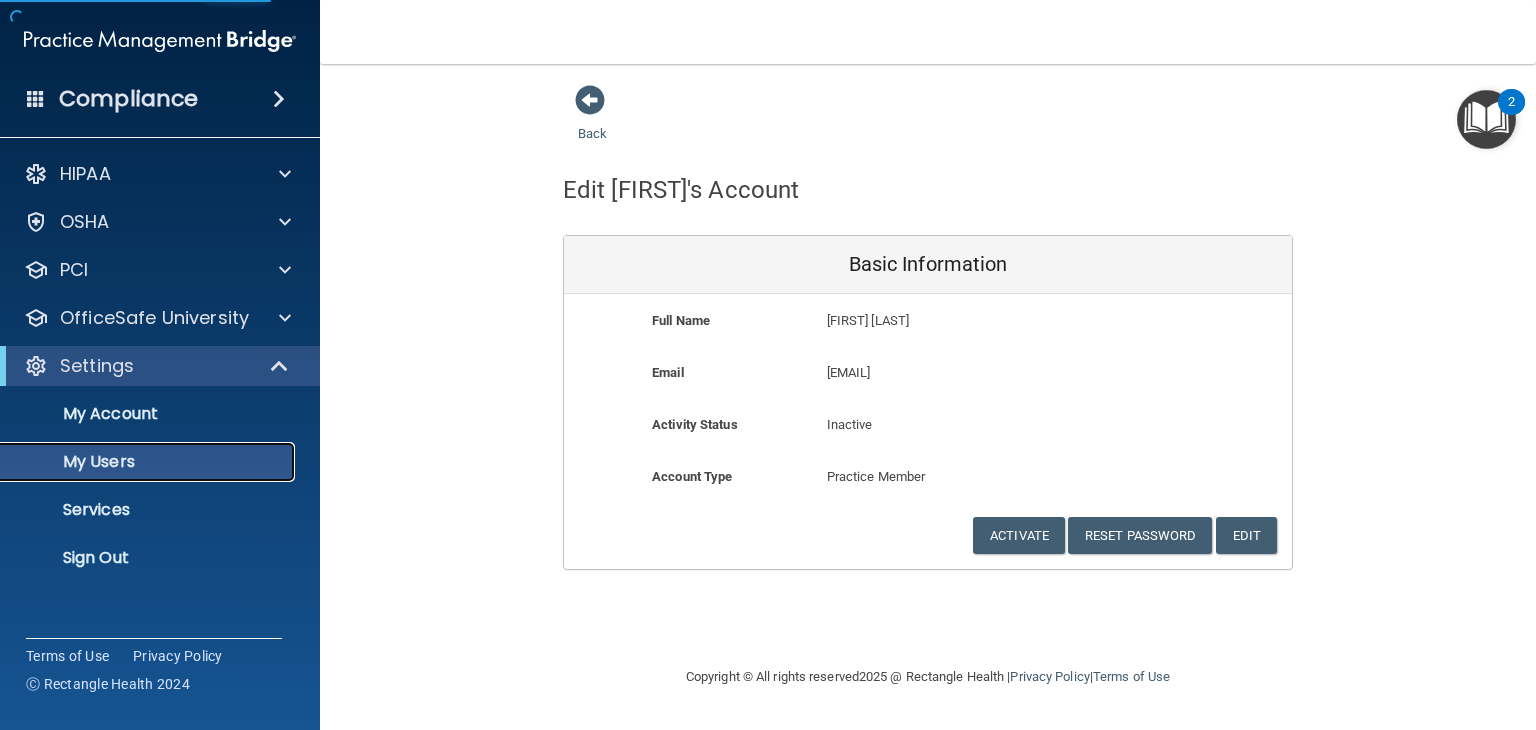 select on "20" 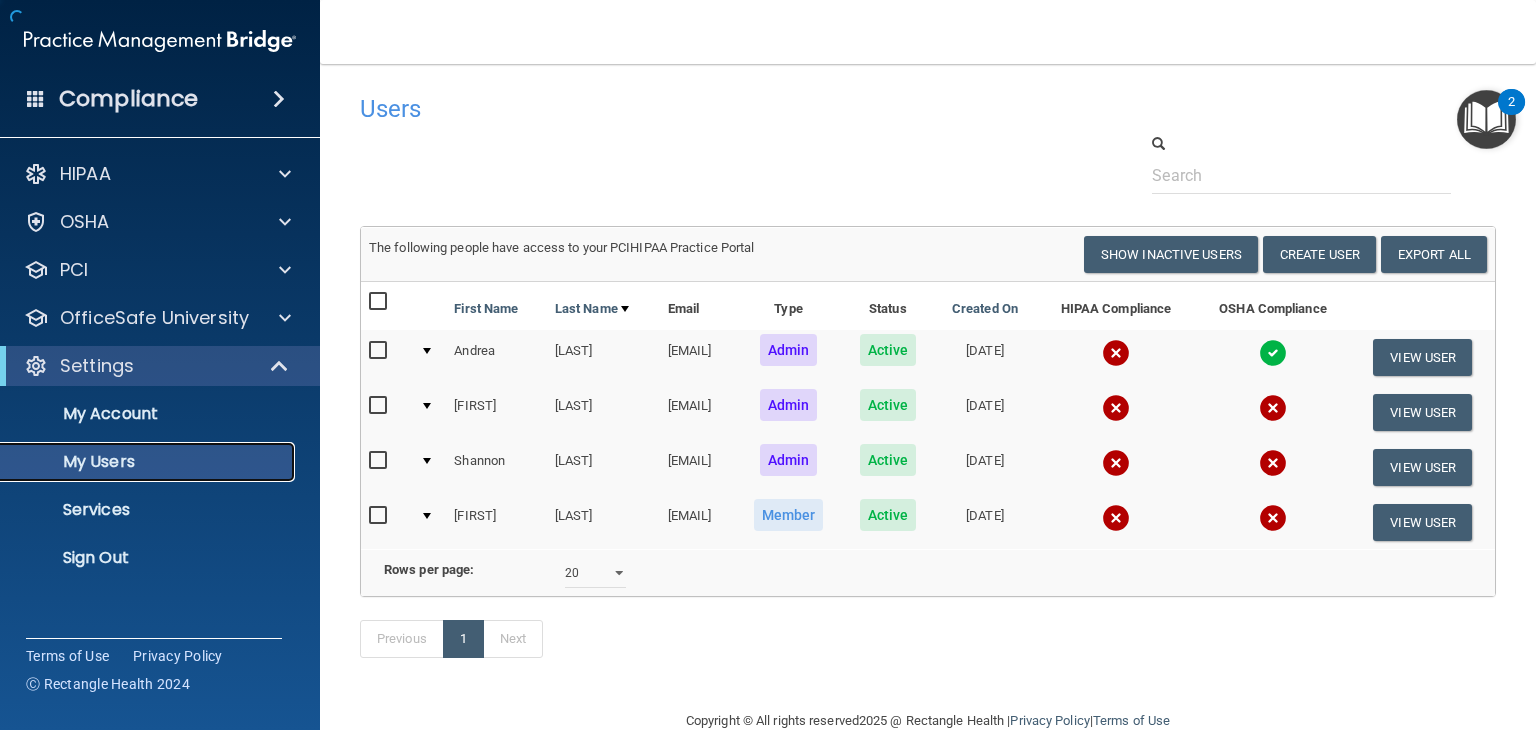 click on "My Users" at bounding box center (149, 462) 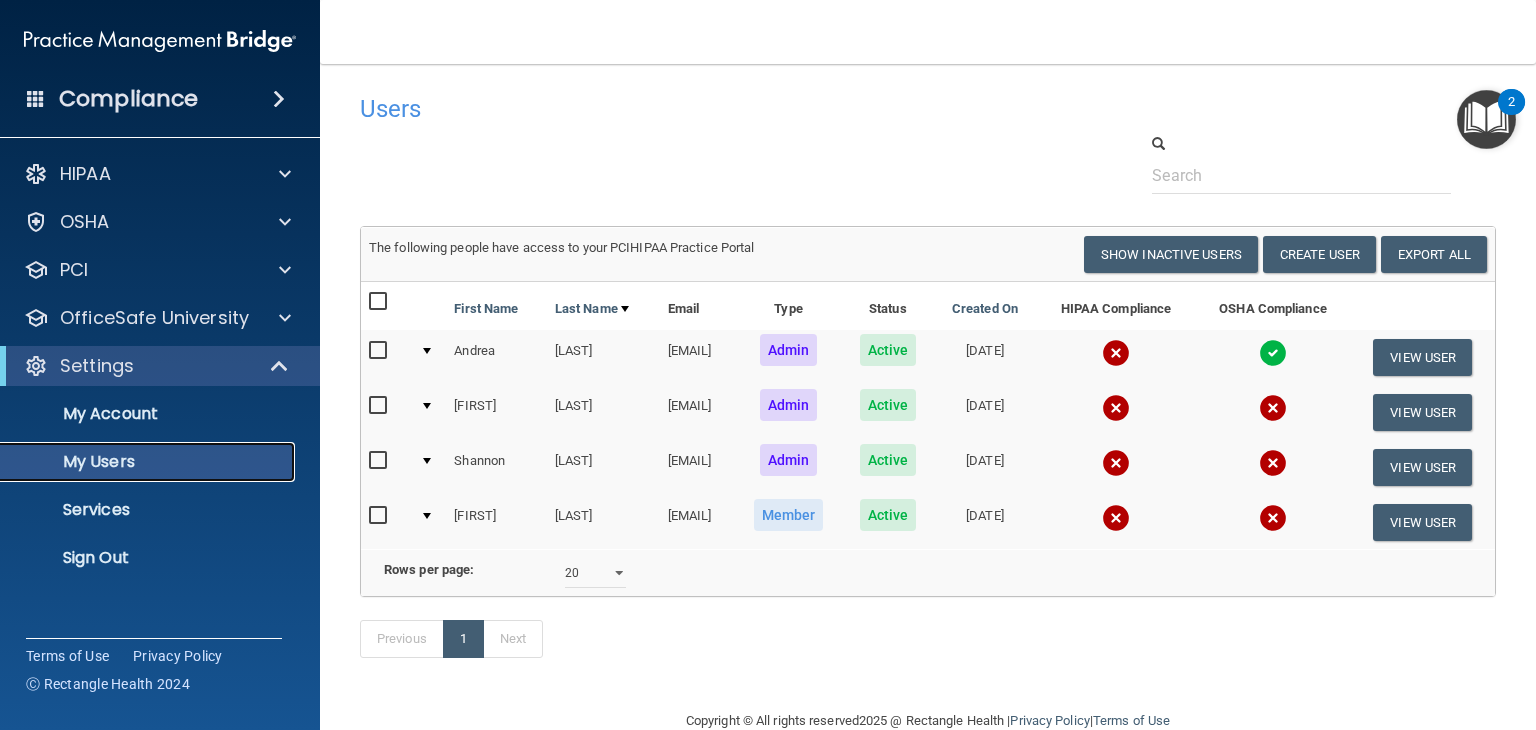 scroll, scrollTop: 66, scrollLeft: 0, axis: vertical 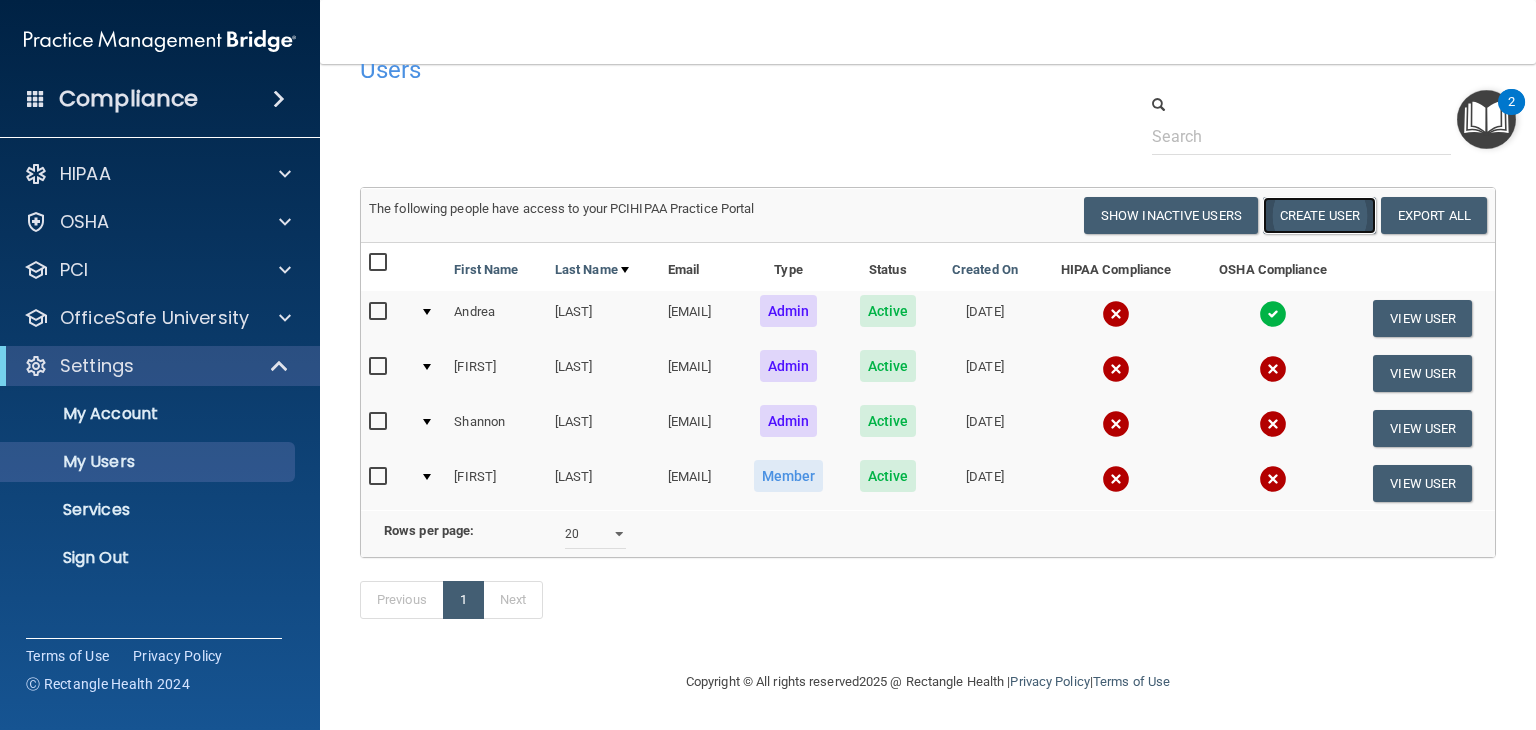 click on "Create User" at bounding box center (1319, 215) 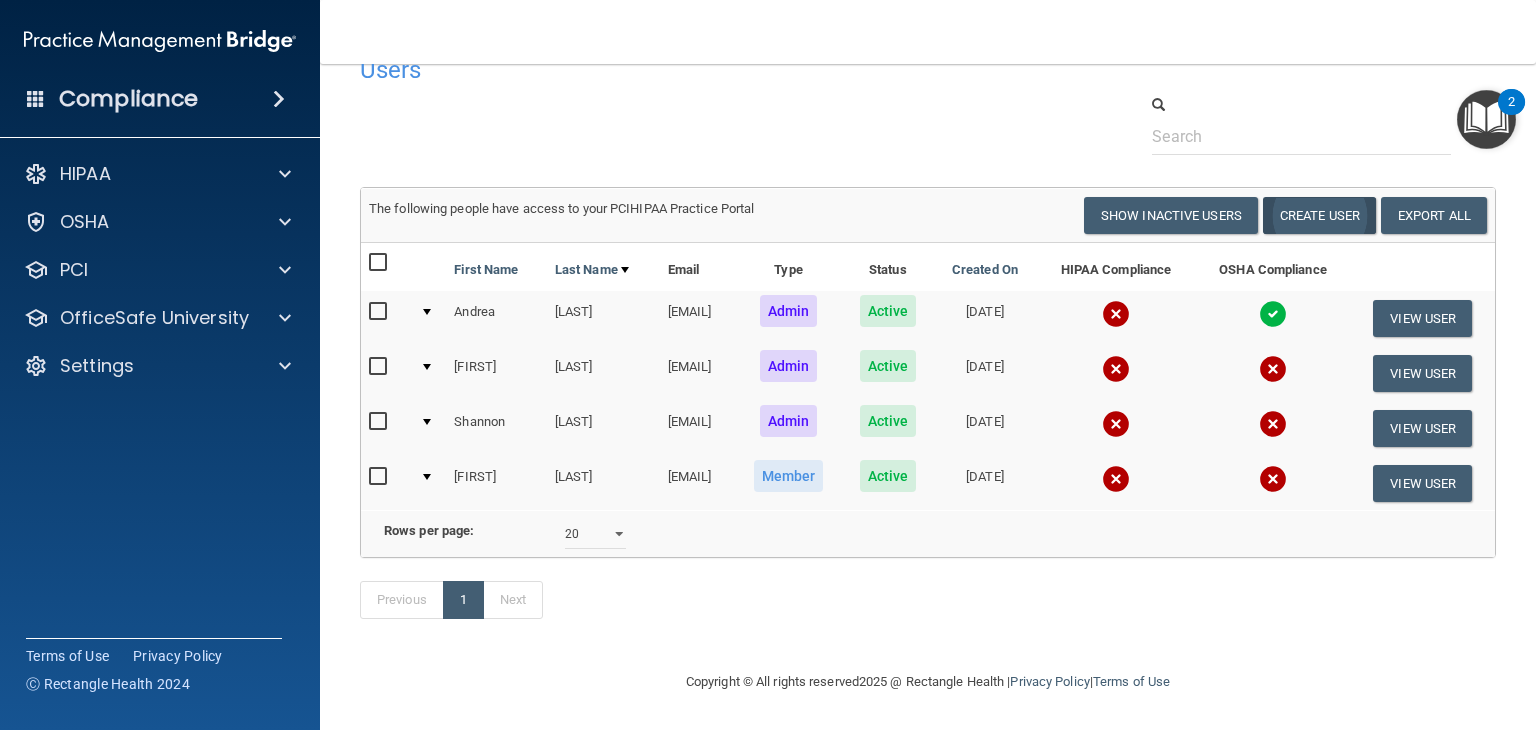 scroll, scrollTop: 0, scrollLeft: 0, axis: both 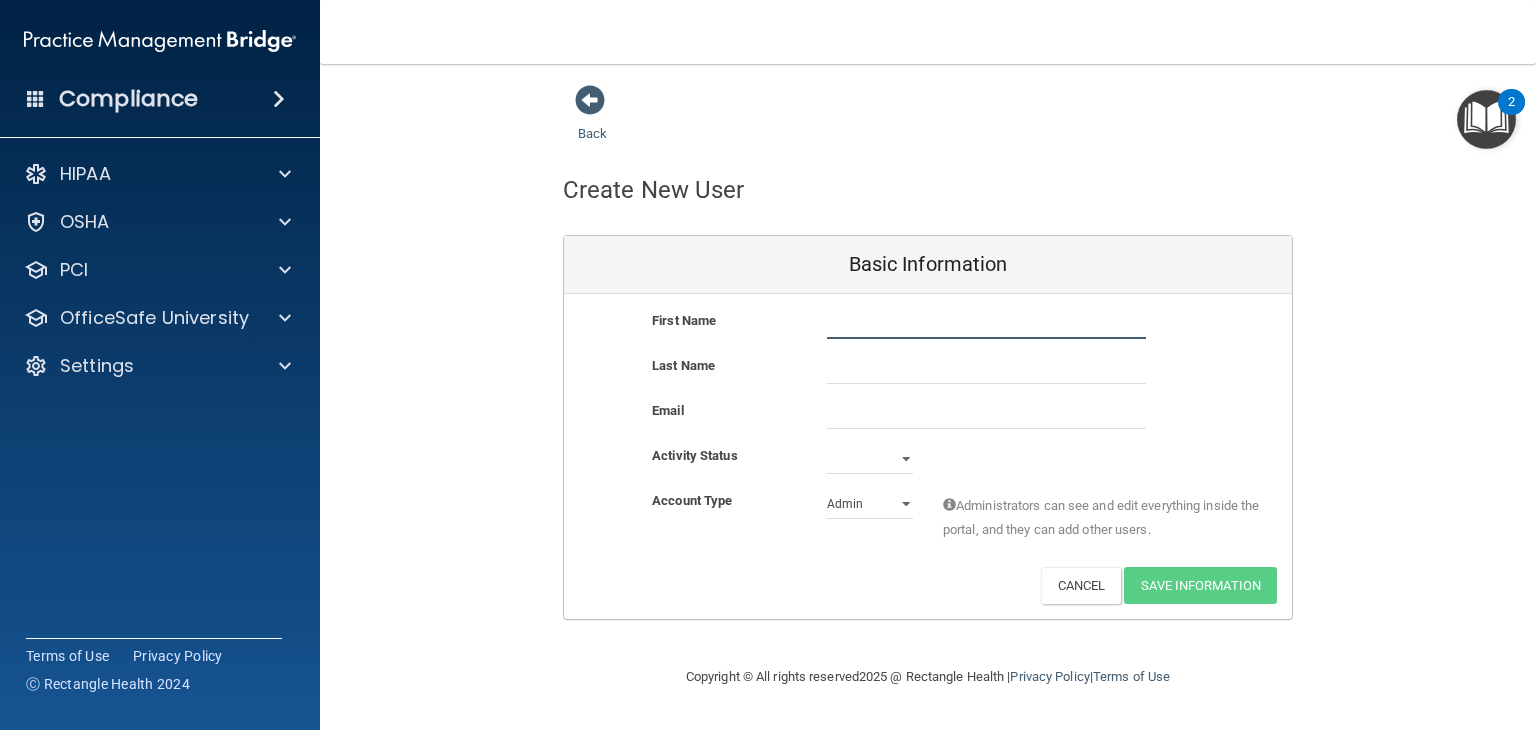 click at bounding box center (986, 324) 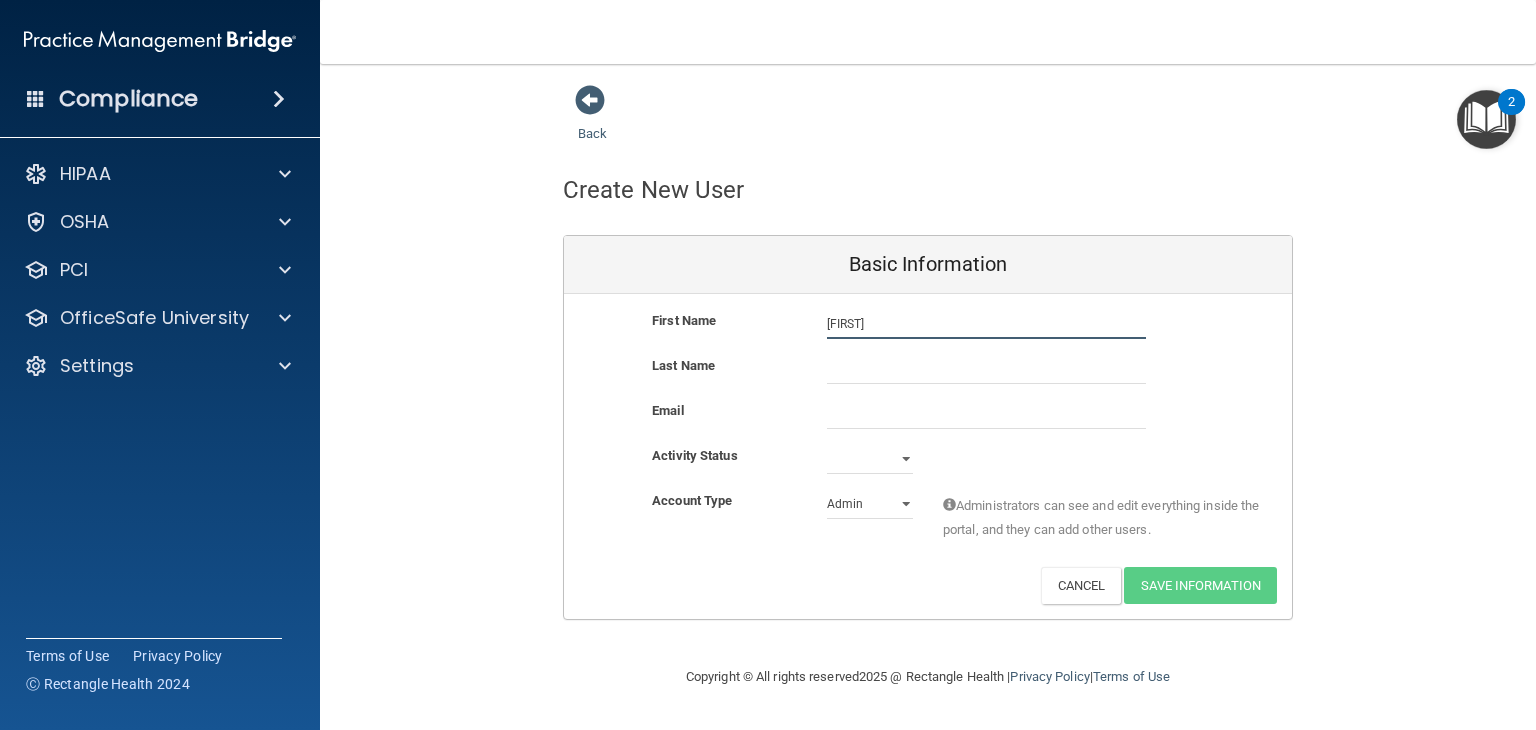type on "[FIRST]" 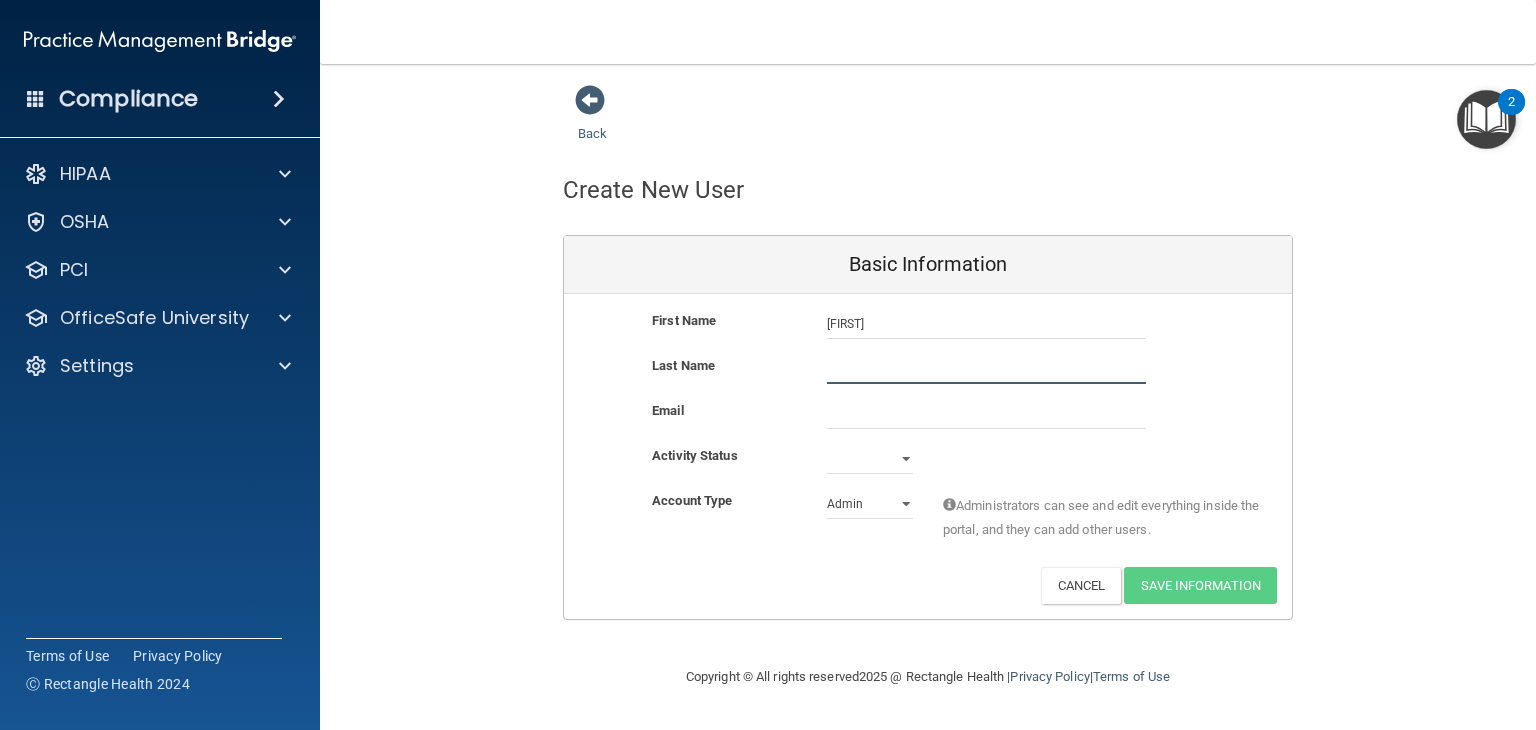 click at bounding box center [986, 369] 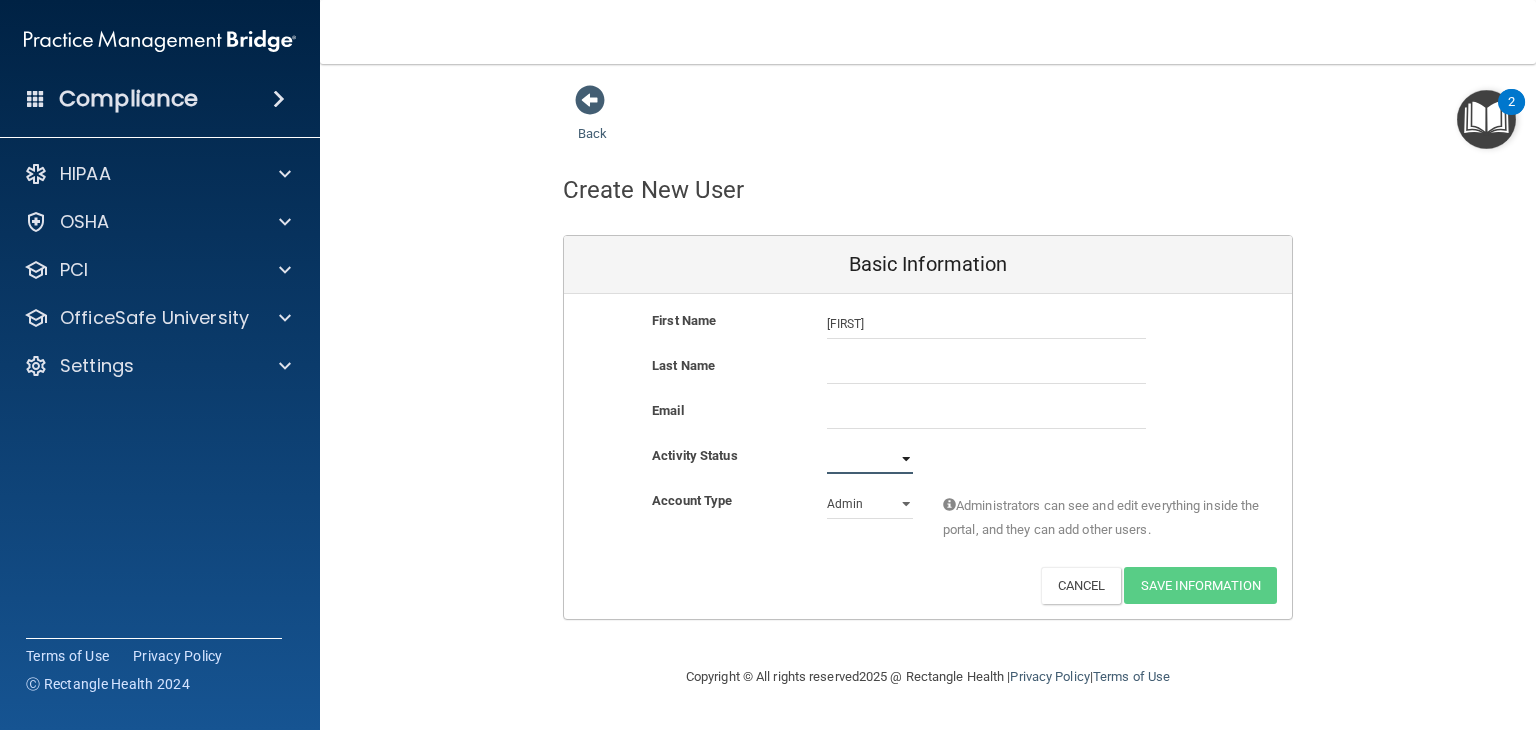 click on "Active  Inactive" at bounding box center [870, 459] 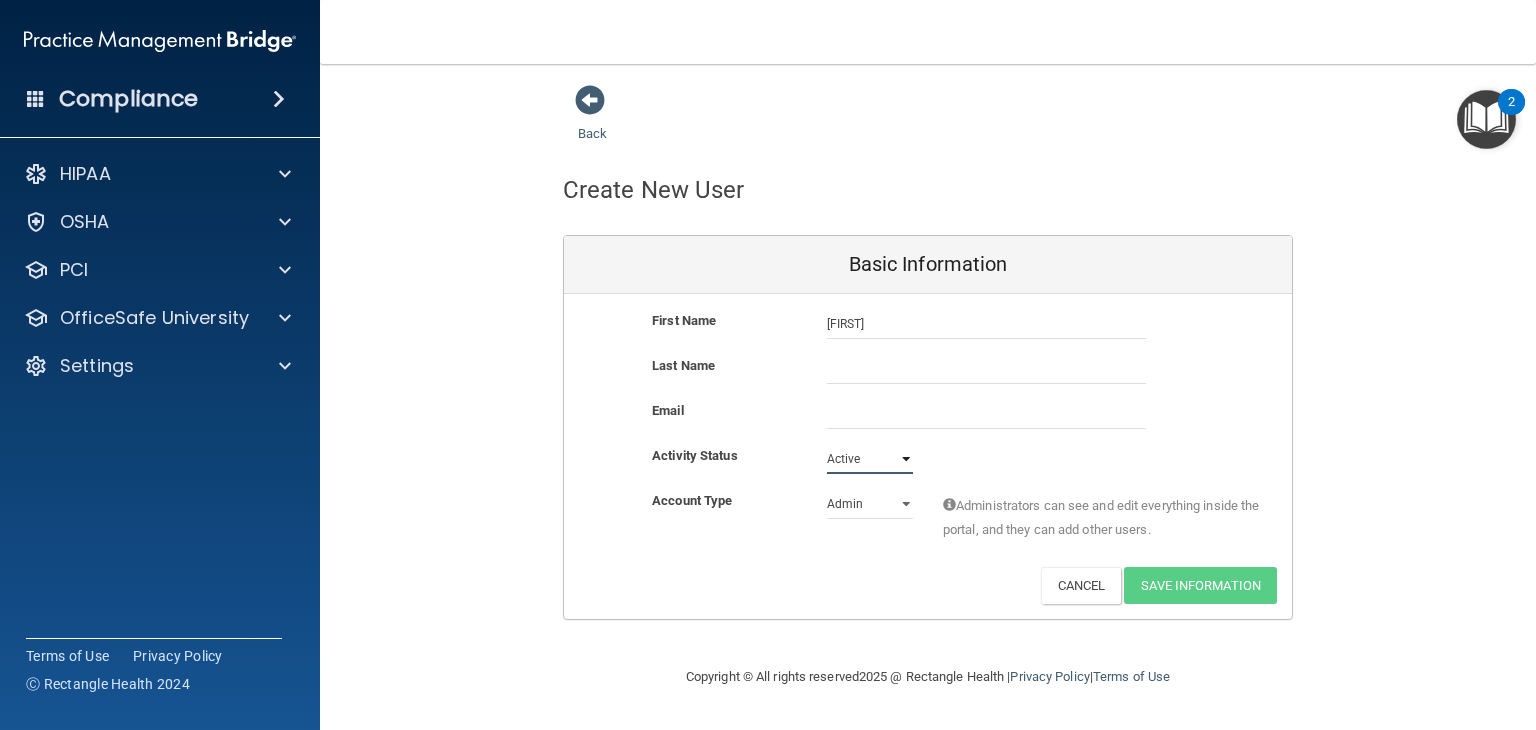 click on "Active  Inactive" at bounding box center [870, 459] 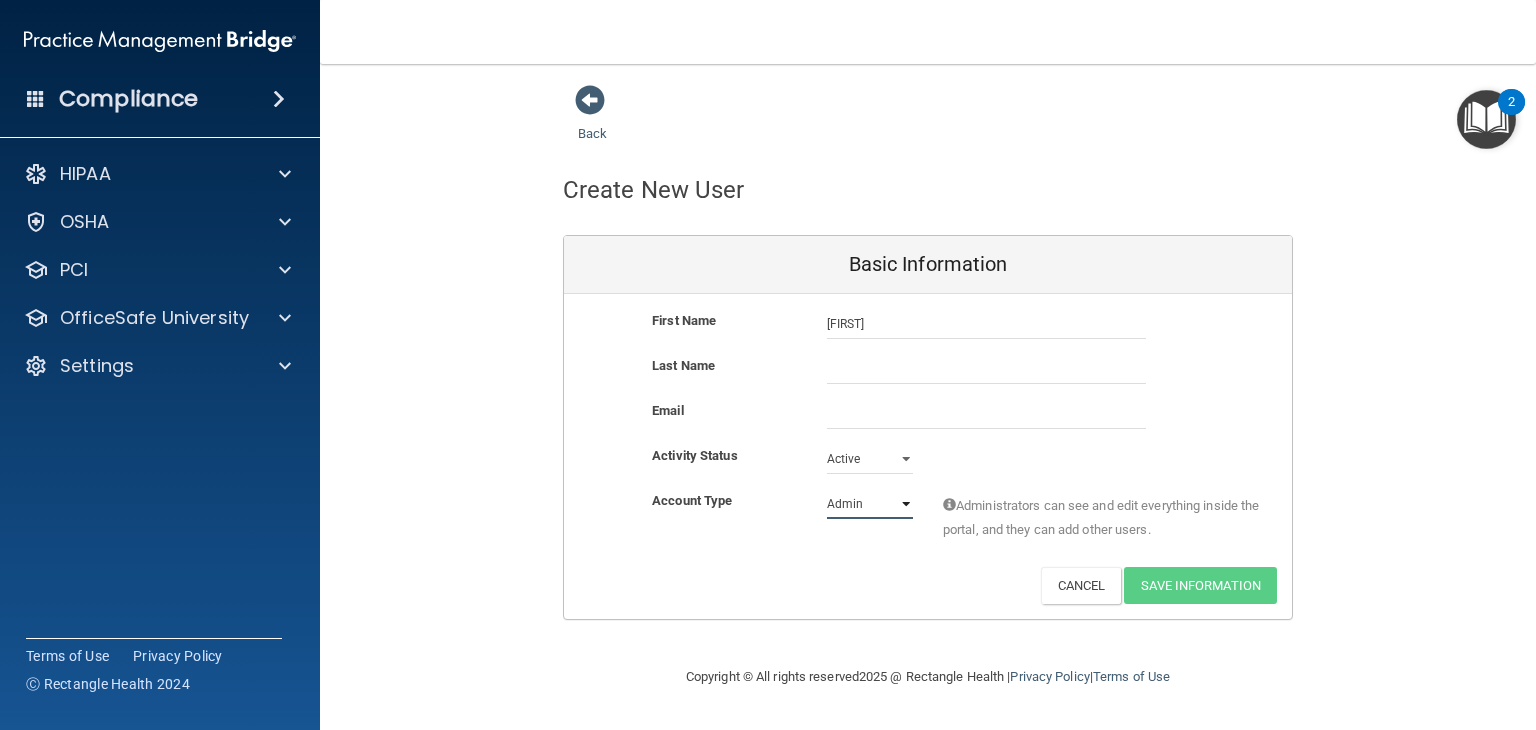click on "Admin  Member" at bounding box center (870, 504) 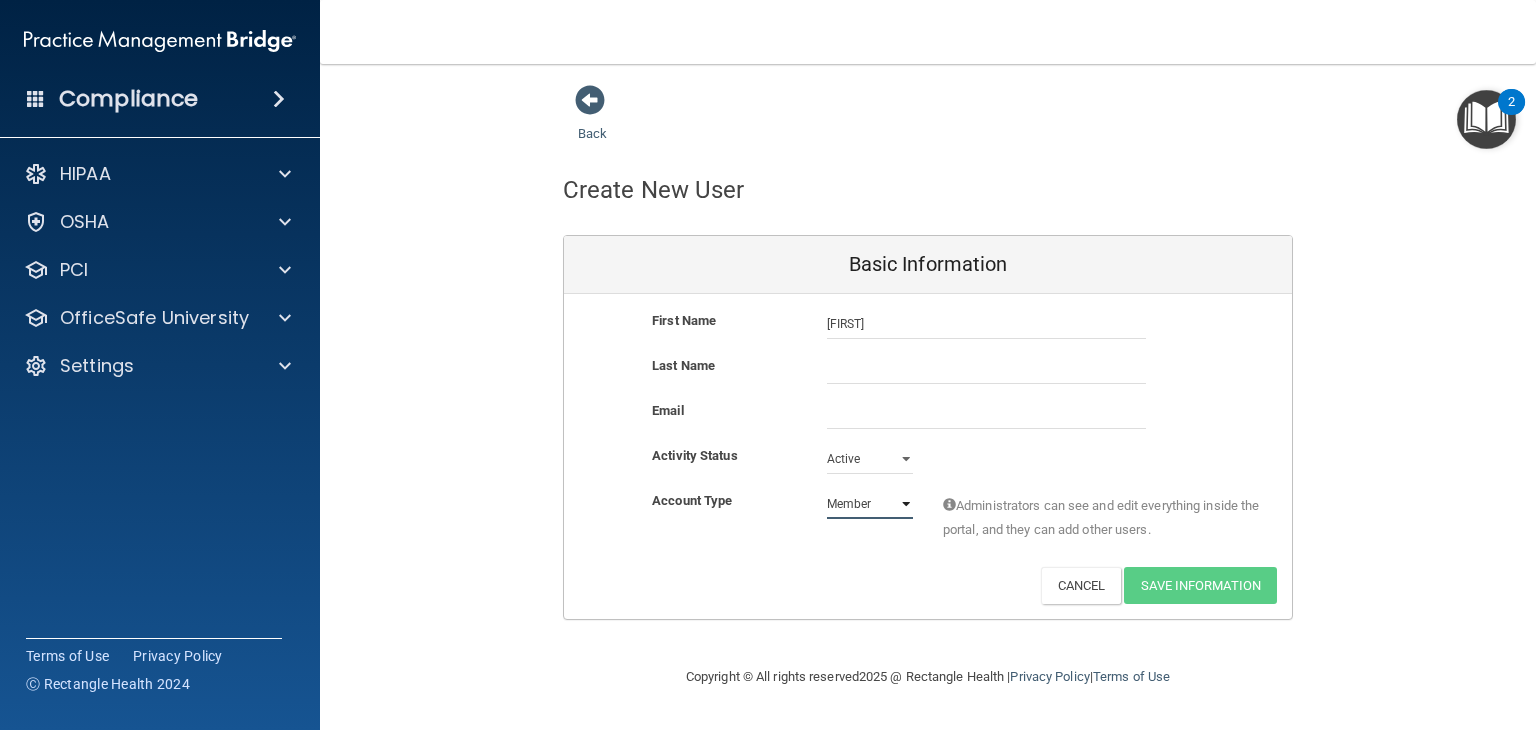 click on "Admin  Member" at bounding box center (870, 504) 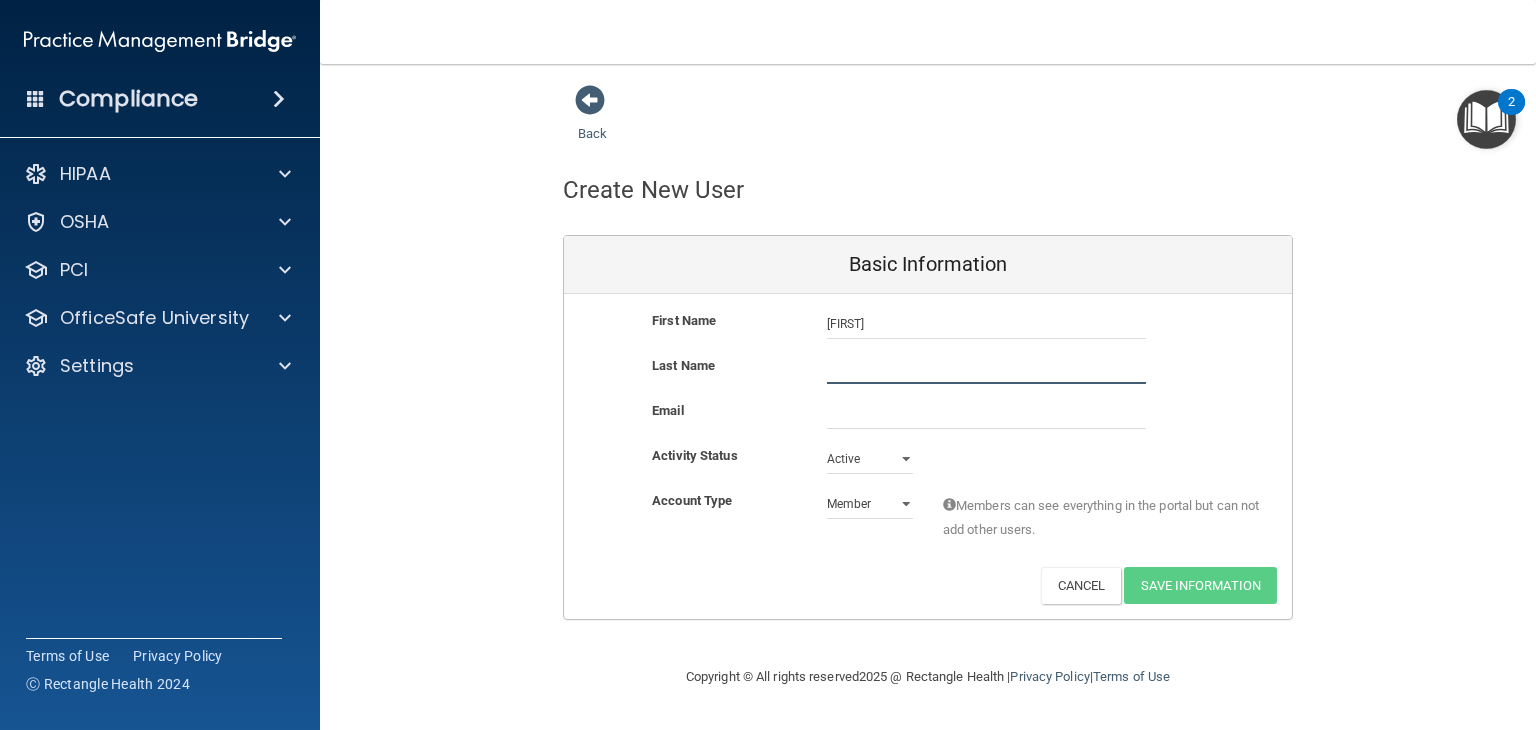 click at bounding box center (986, 369) 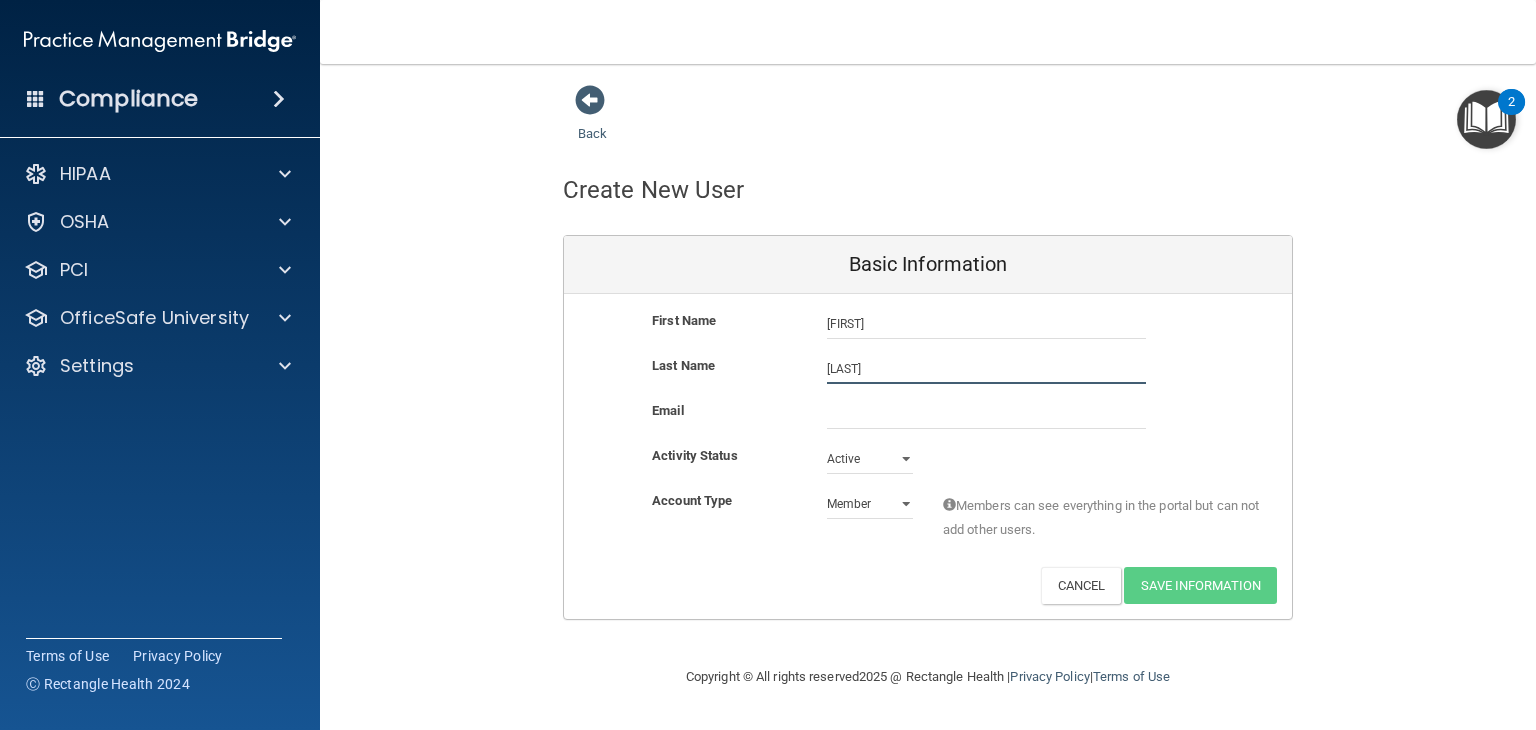 type on "[LAST]" 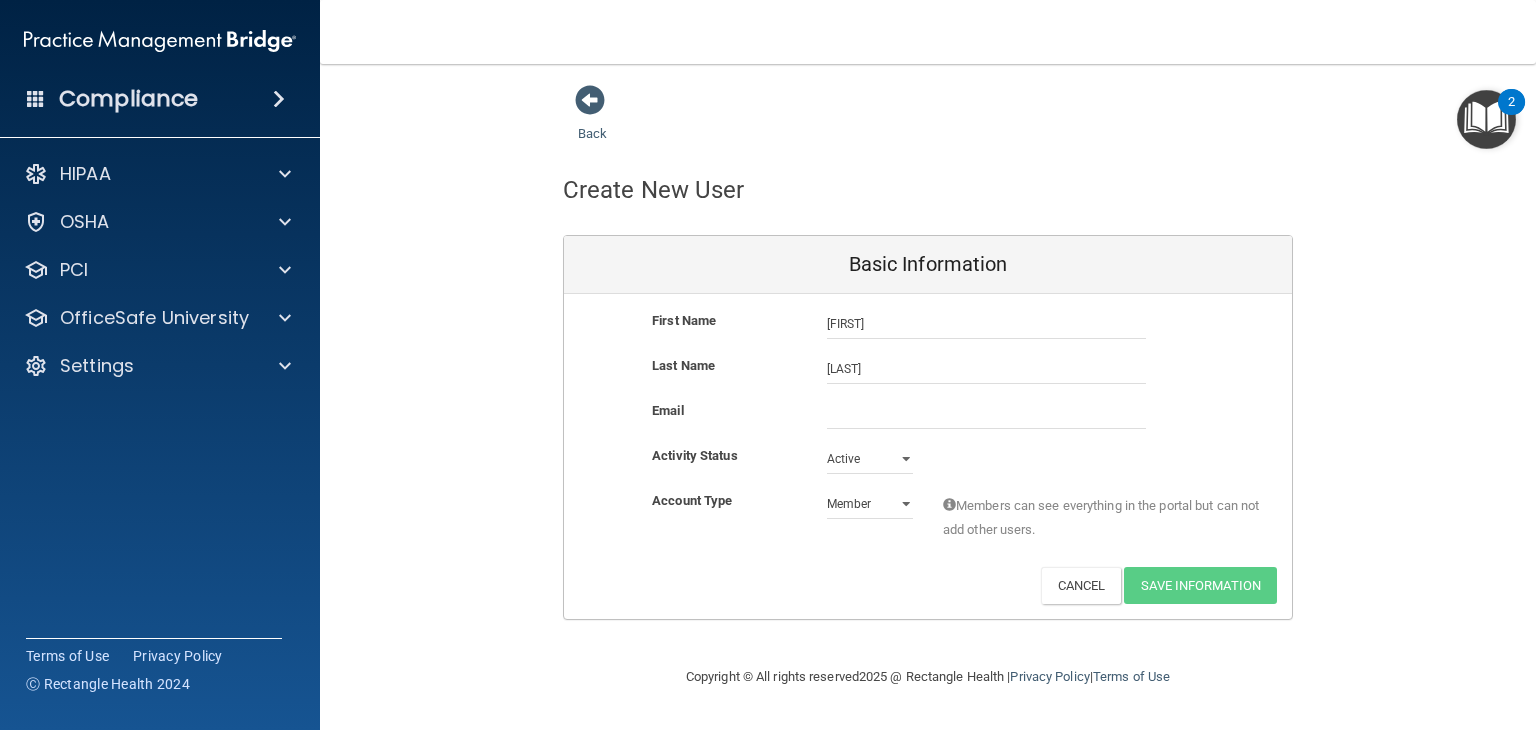 click on "Last Name       [LAST]" at bounding box center (928, 376) 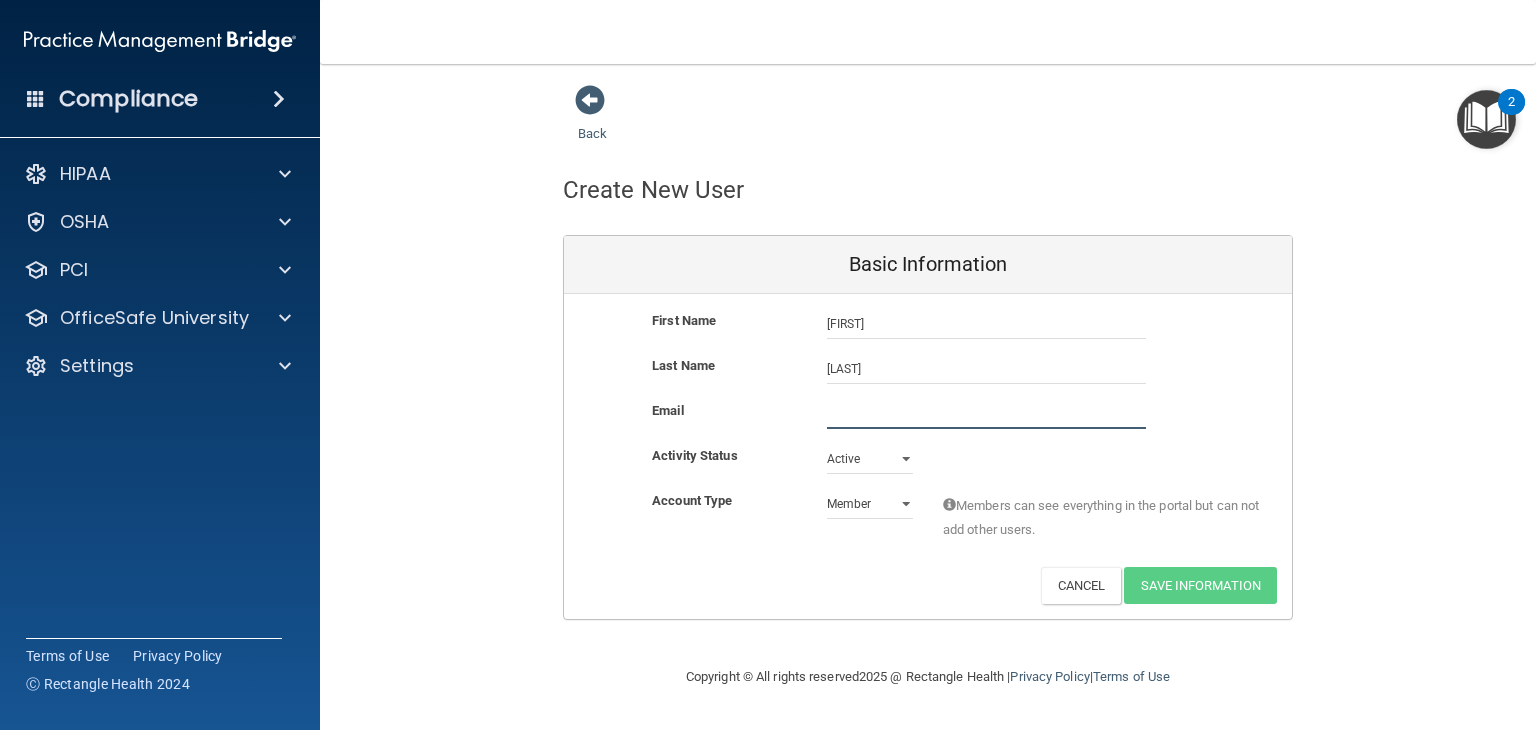 click at bounding box center [986, 414] 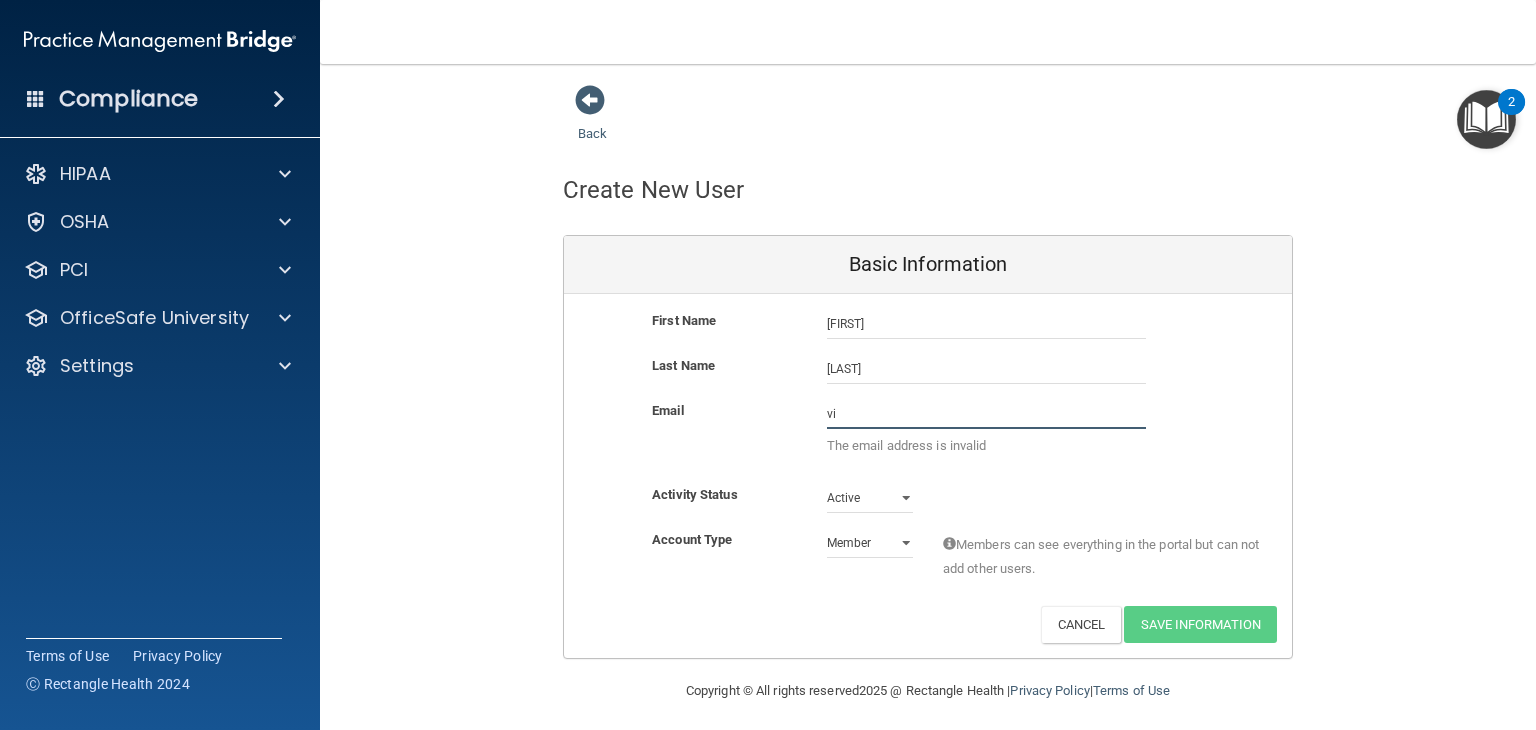 type on "[EMAIL]" 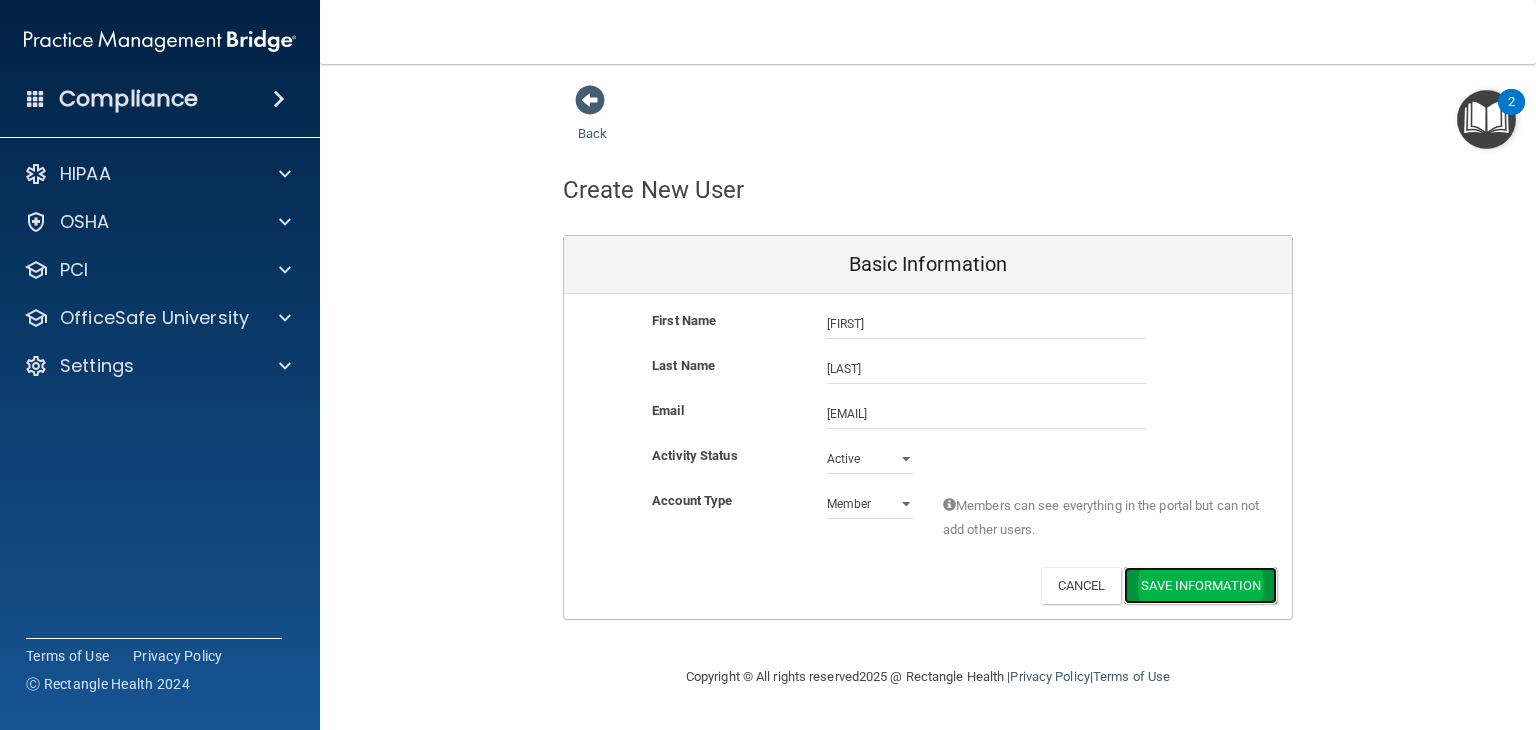 click on "Save Information" at bounding box center [1200, 585] 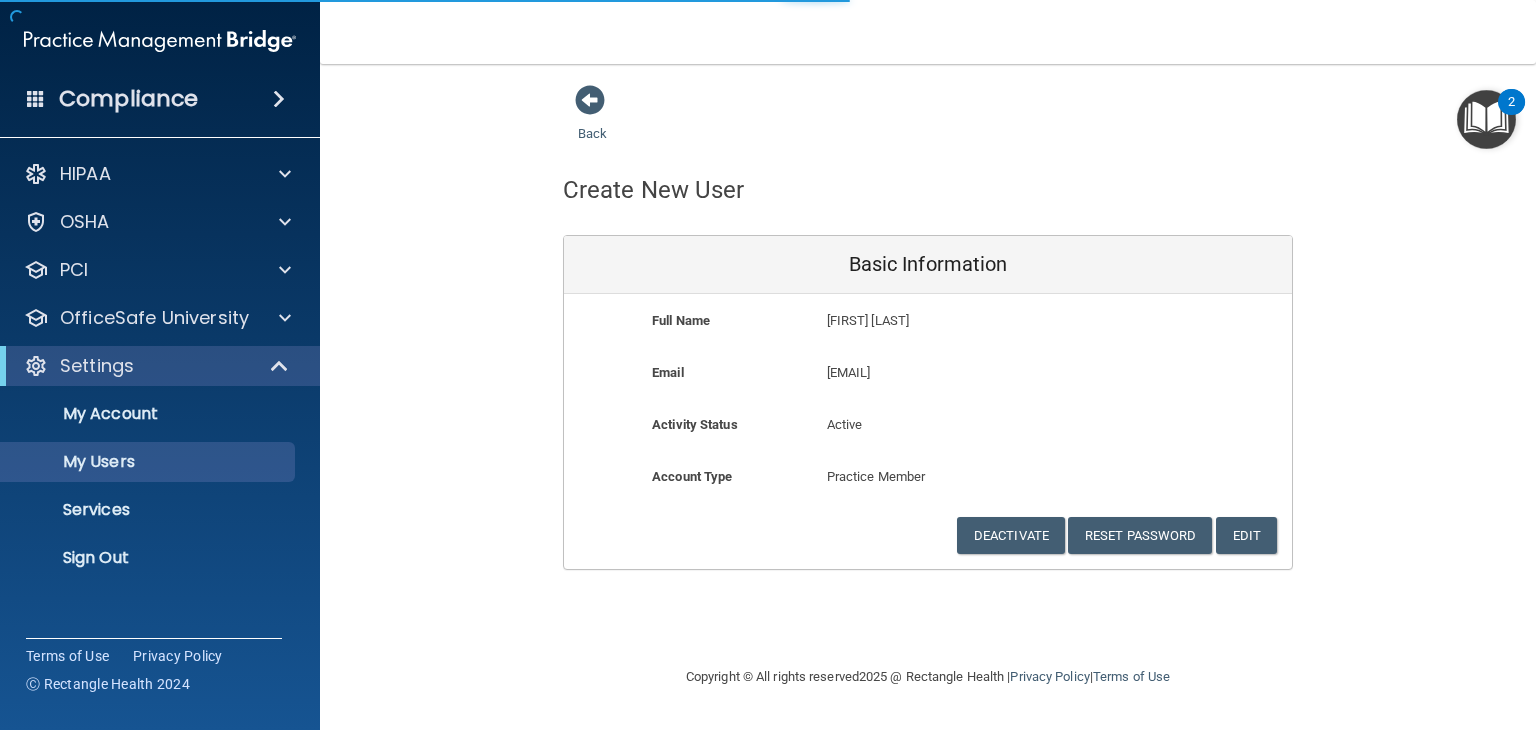 select on "20" 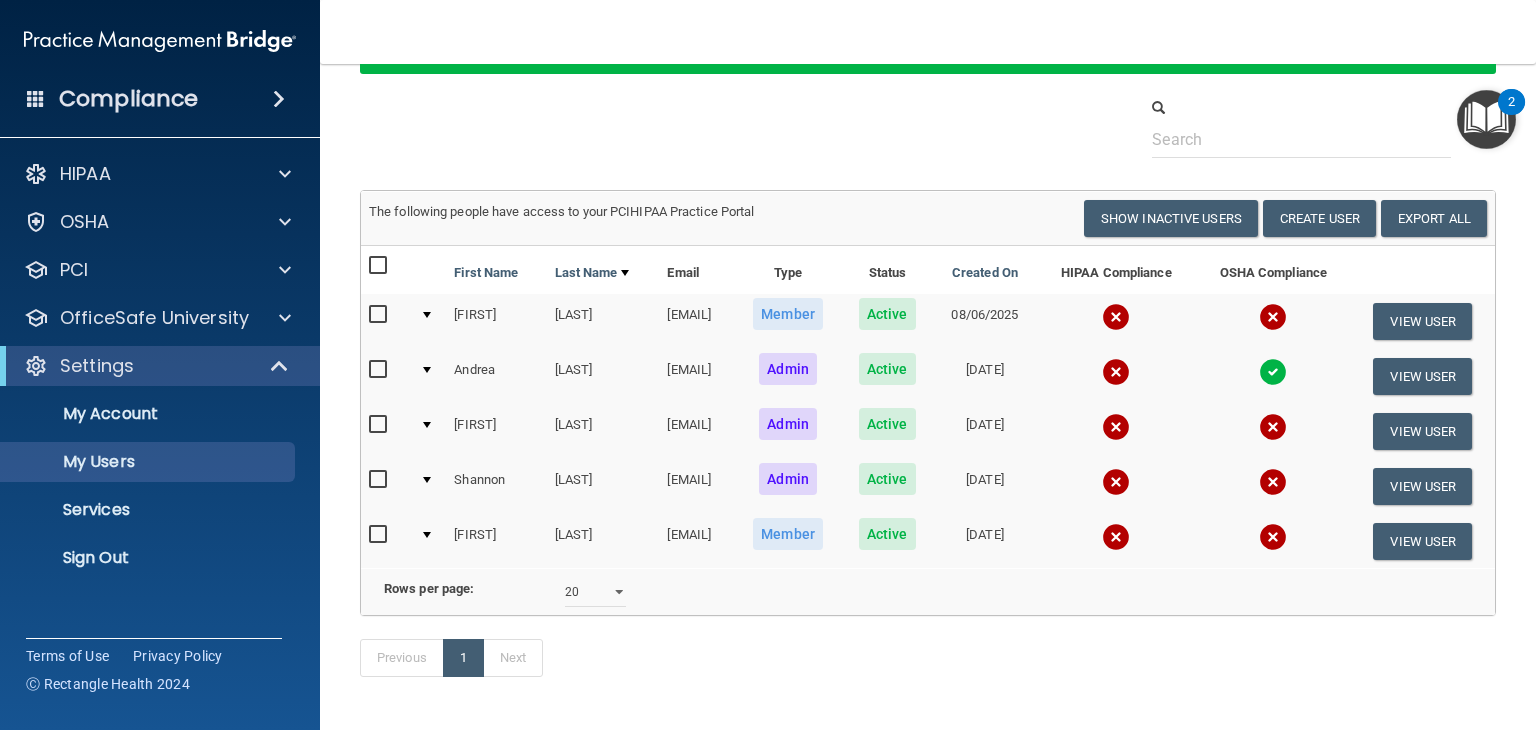 scroll, scrollTop: 25, scrollLeft: 0, axis: vertical 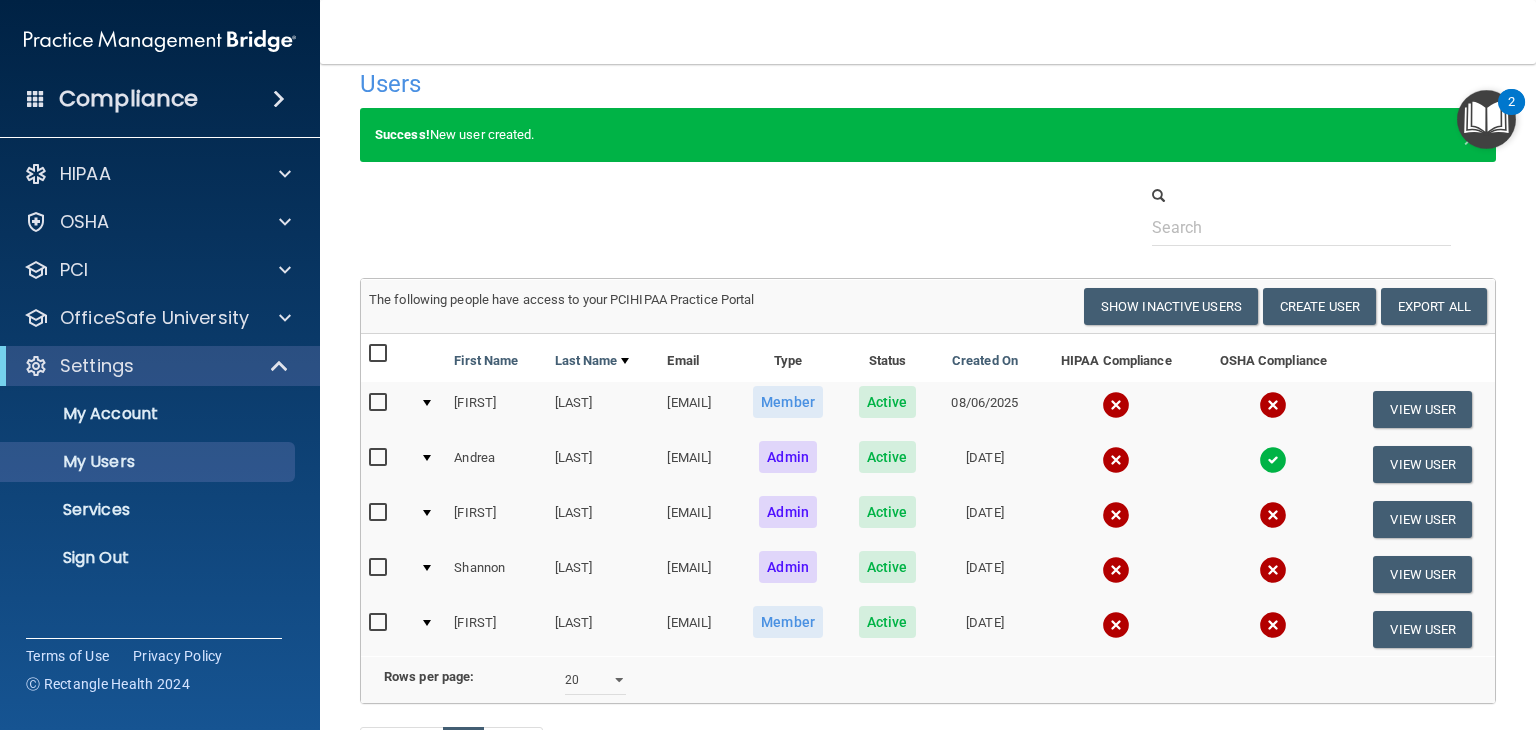 drag, startPoint x: 848, startPoint y: 176, endPoint x: 734, endPoint y: 184, distance: 114.28036 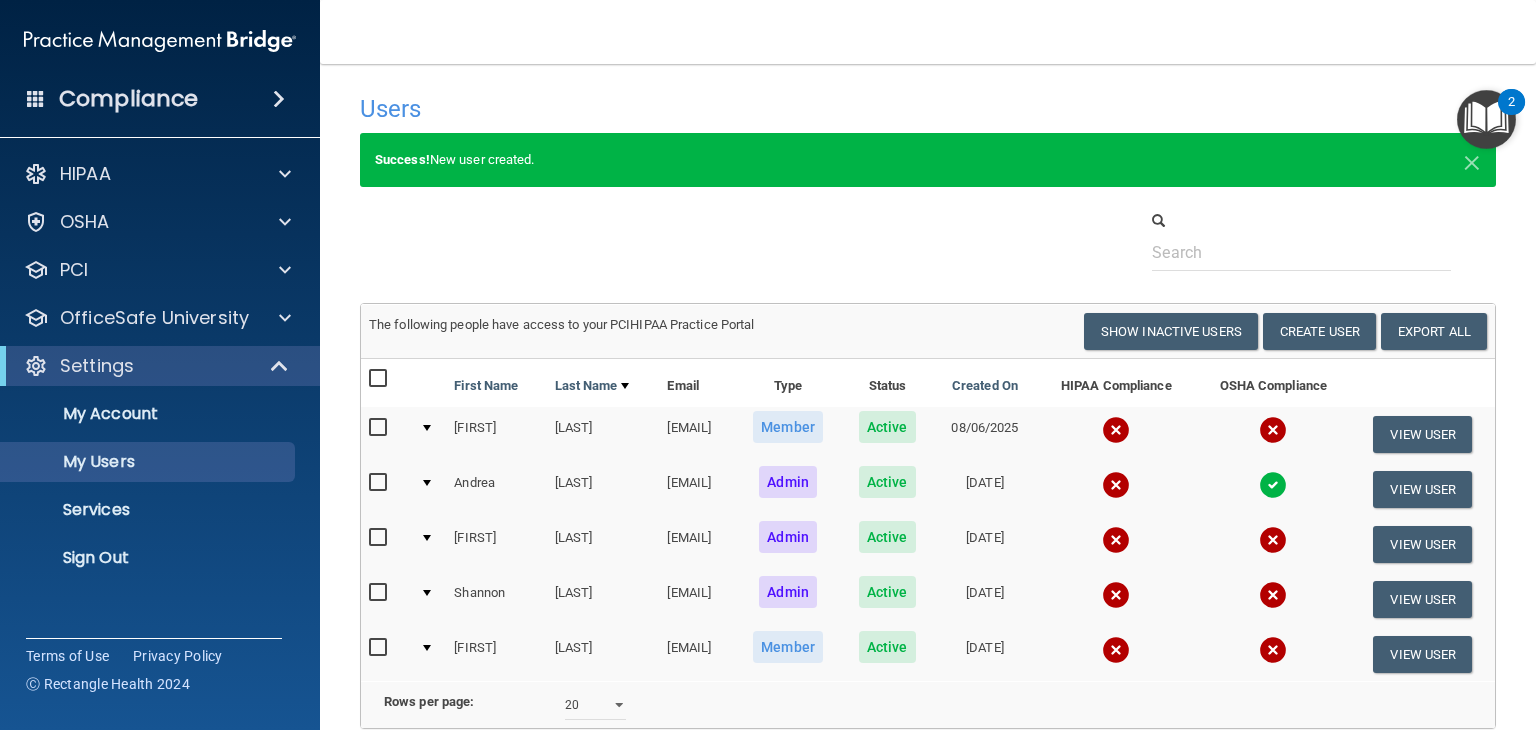 scroll, scrollTop: 197, scrollLeft: 0, axis: vertical 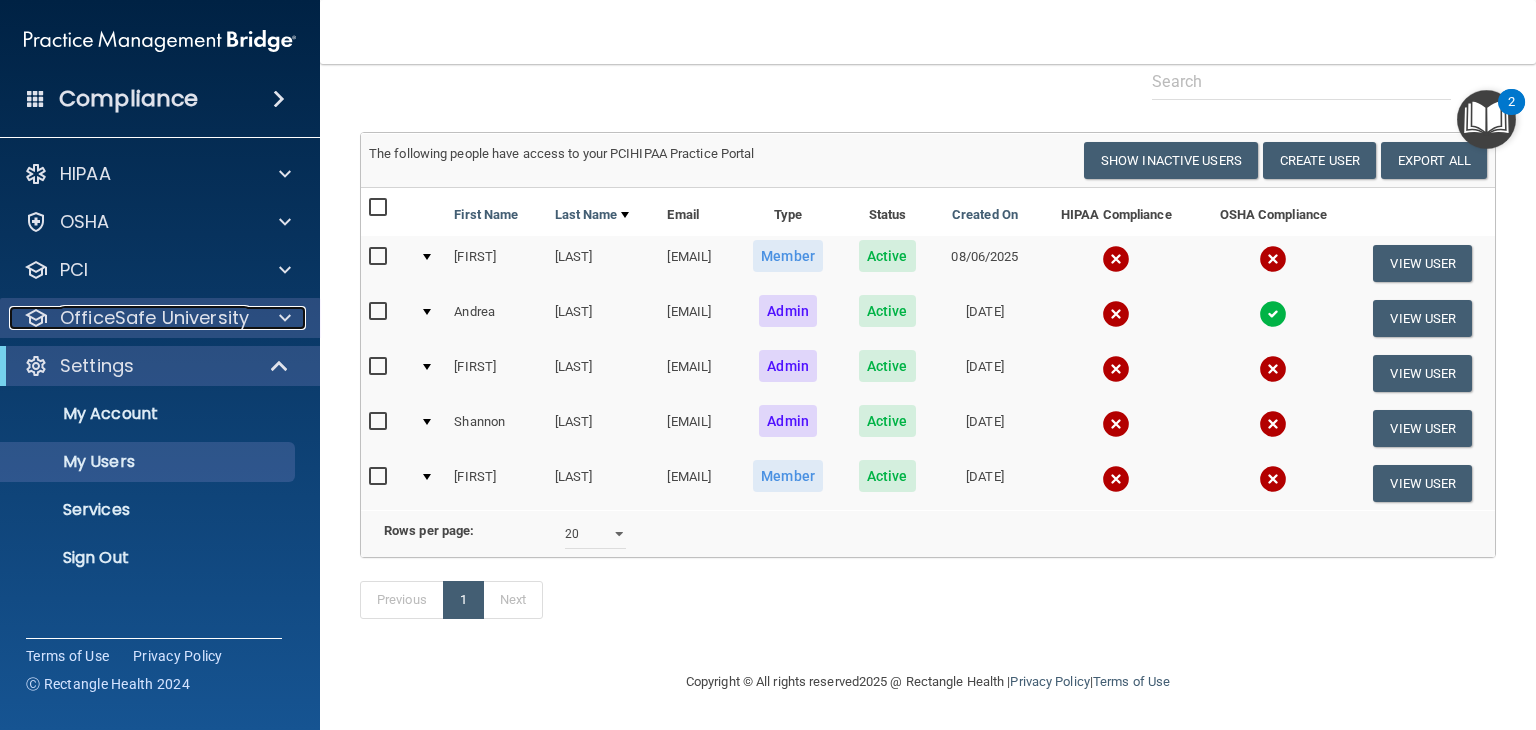 click on "OfficeSafe University" at bounding box center [154, 318] 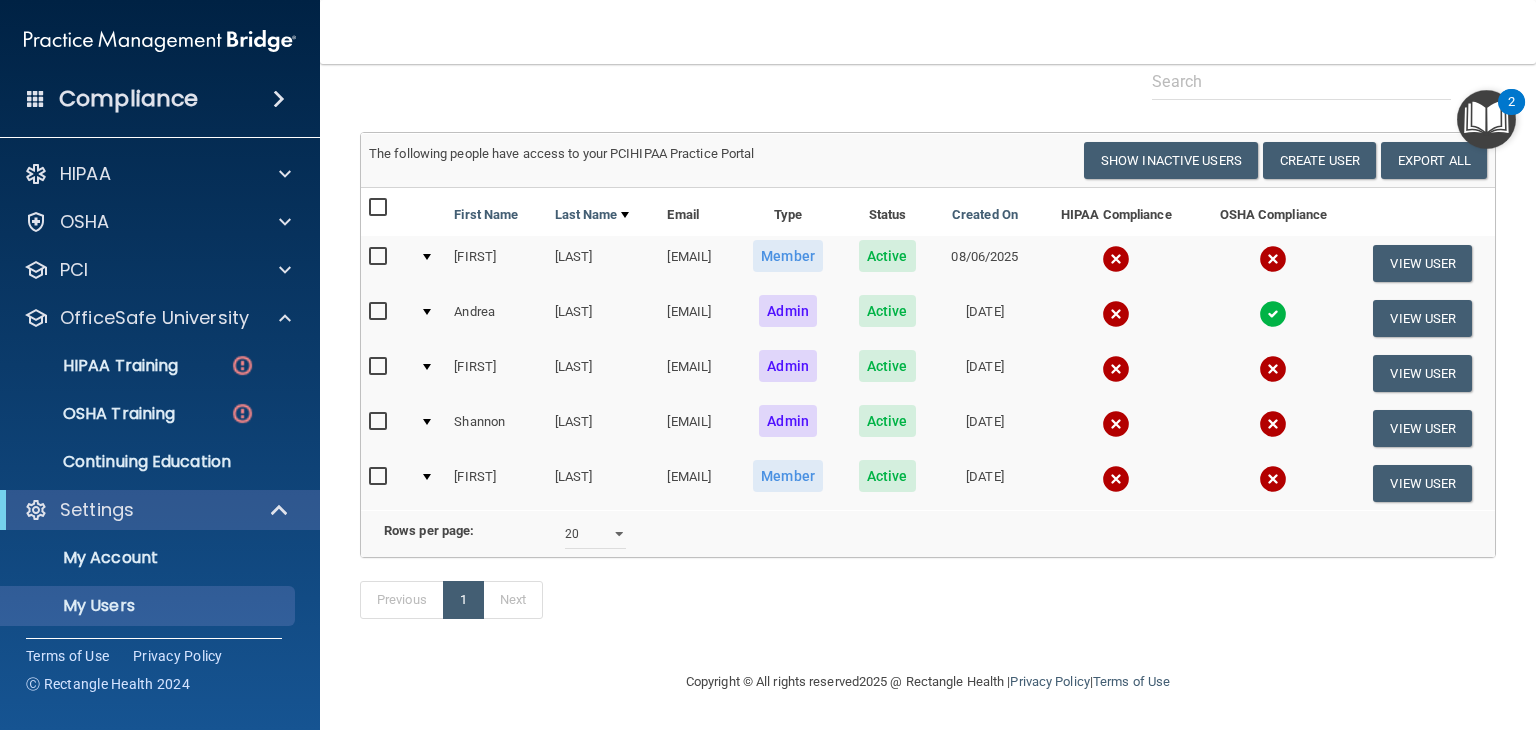 click on "Previous
1
Next" at bounding box center [928, 604] 